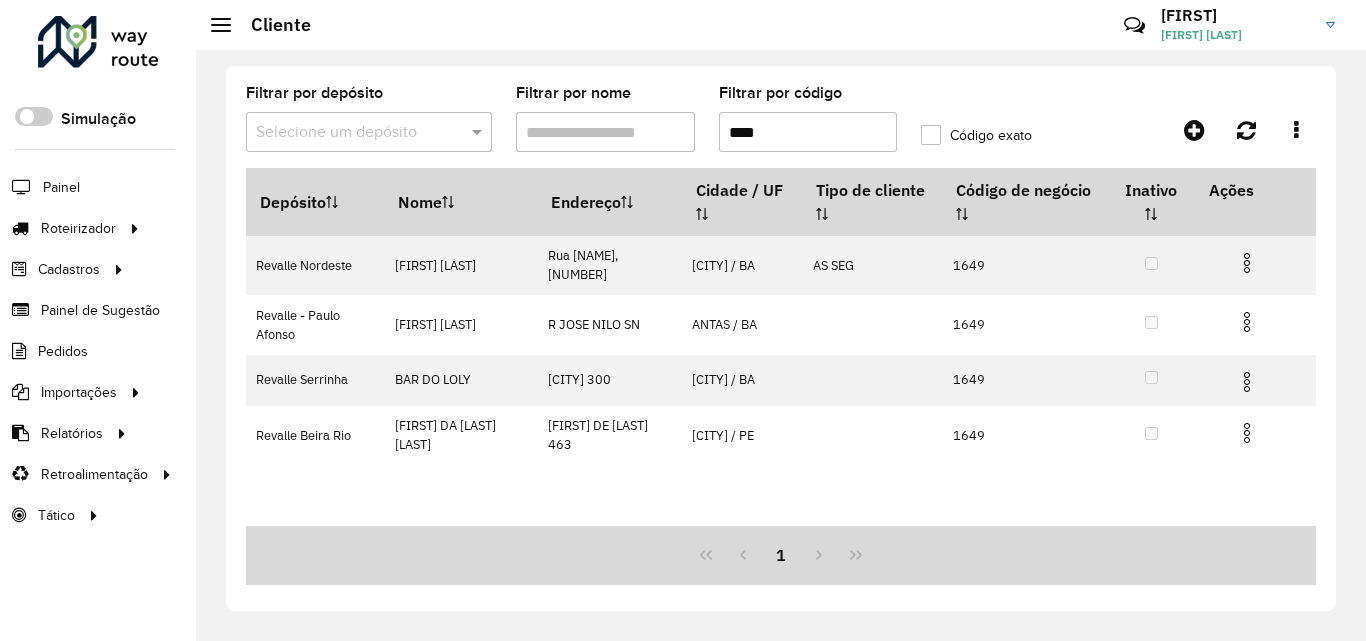 scroll, scrollTop: 0, scrollLeft: 0, axis: both 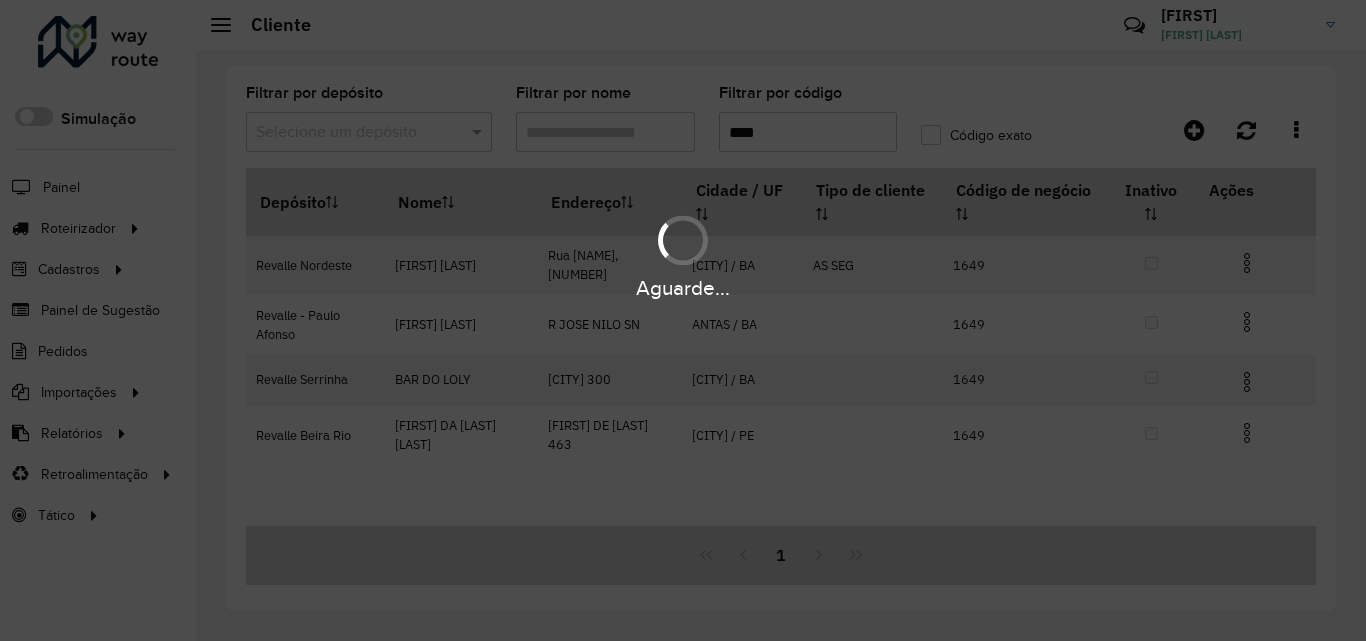 type on "****" 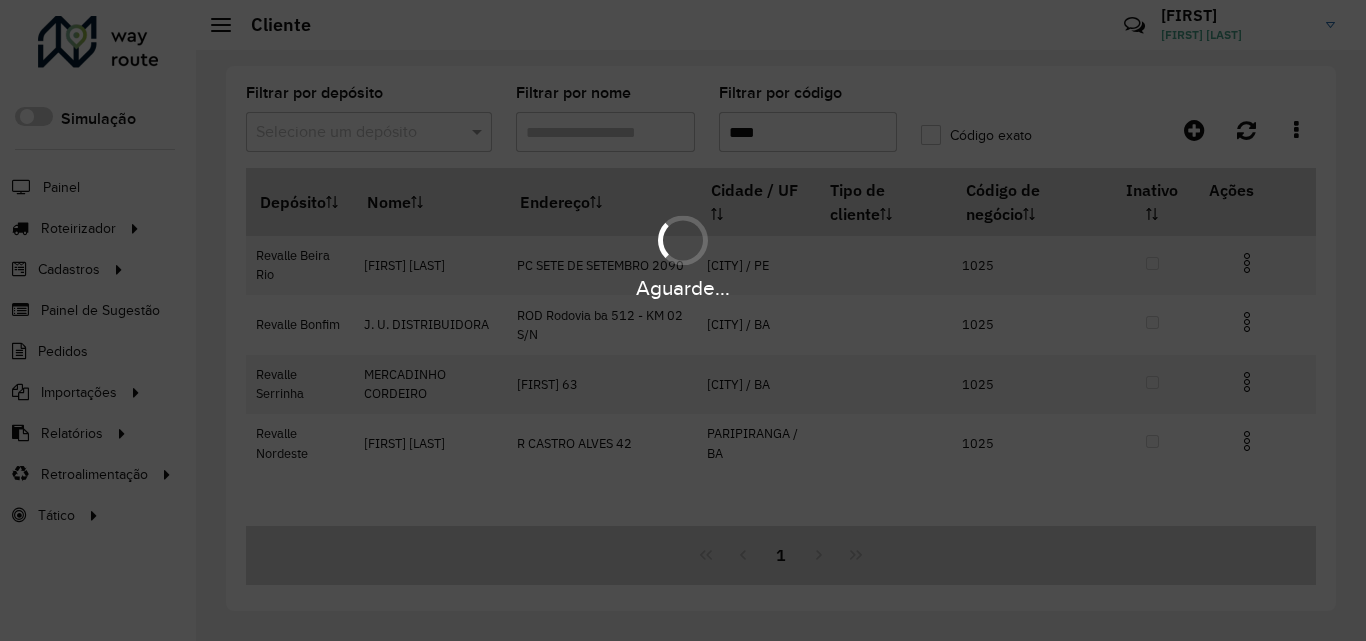 click on "Aguarde..." at bounding box center (683, 320) 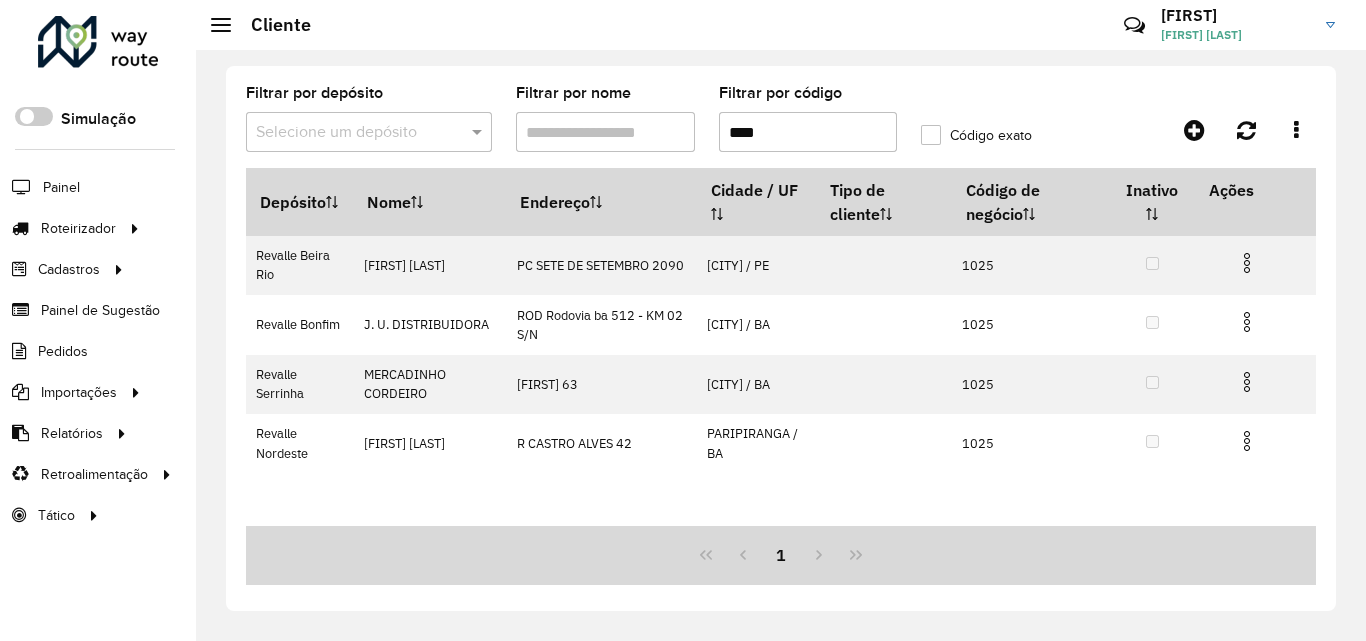 click on "Código exato" 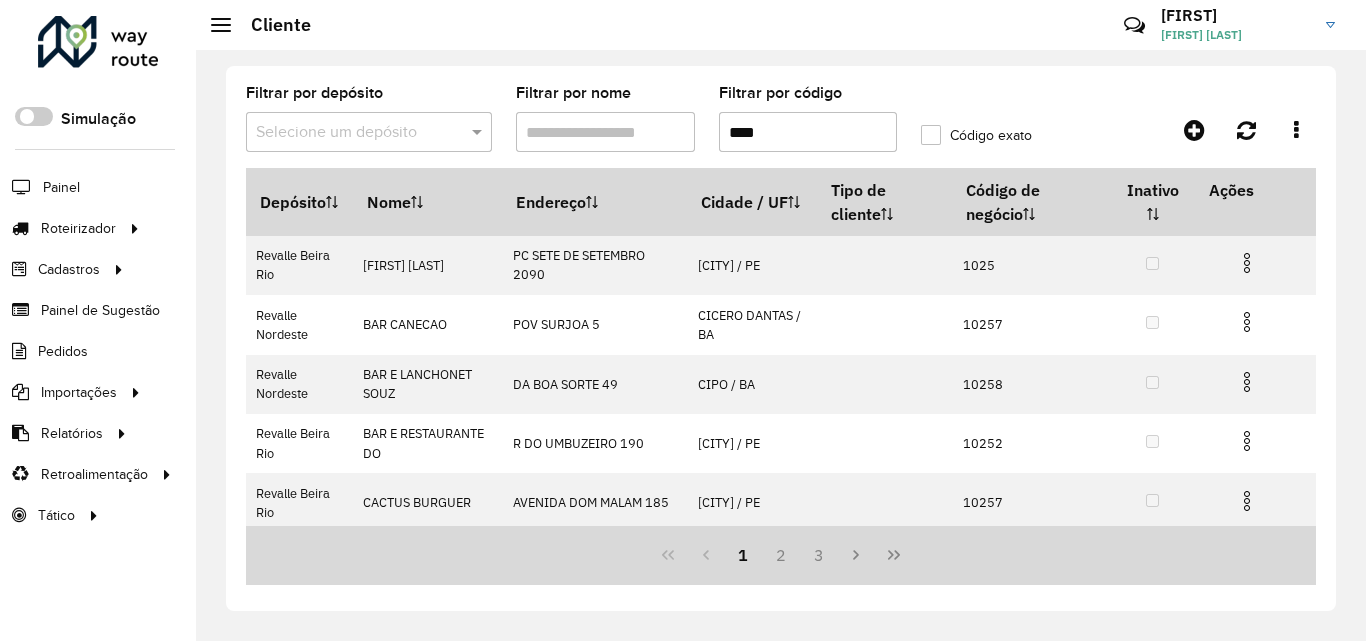 click on "Código exato" 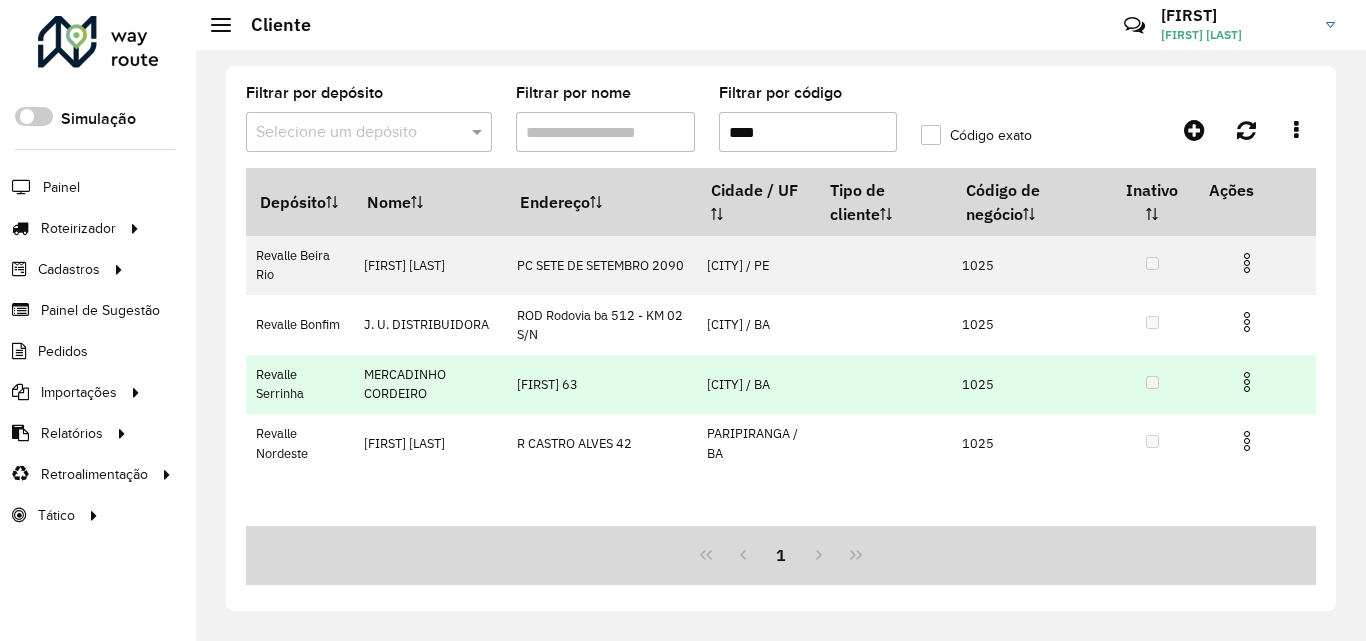 click at bounding box center (1247, 382) 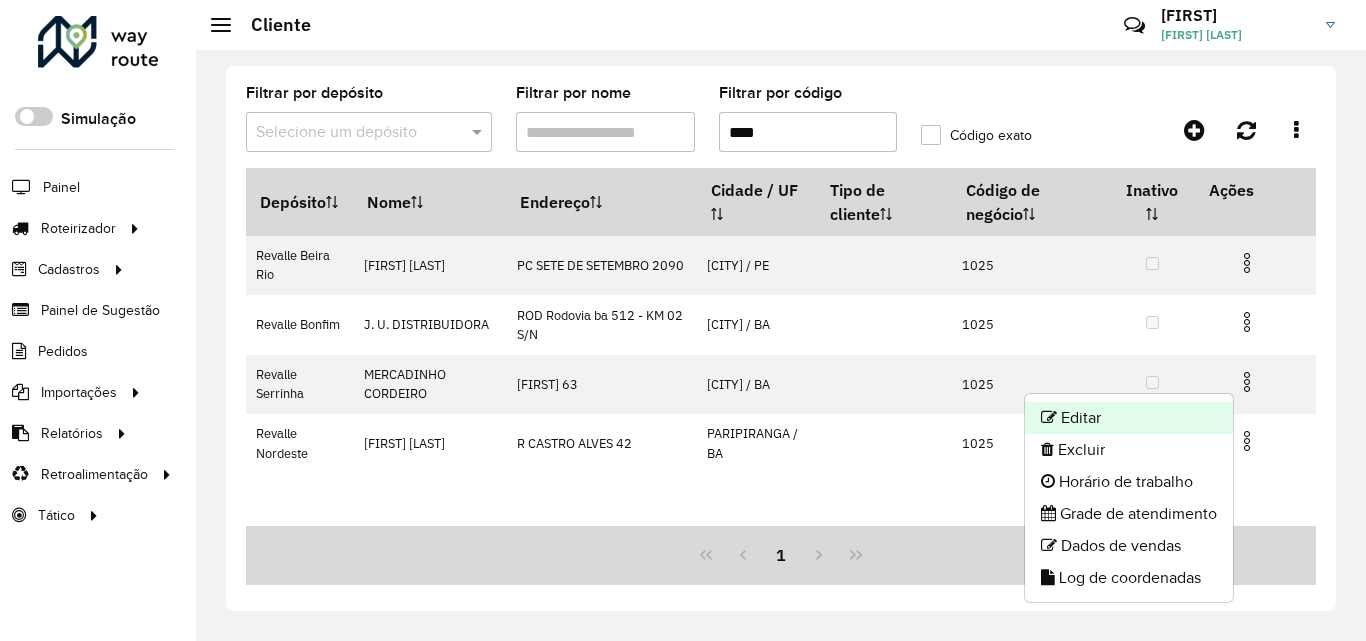 click on "Editar" 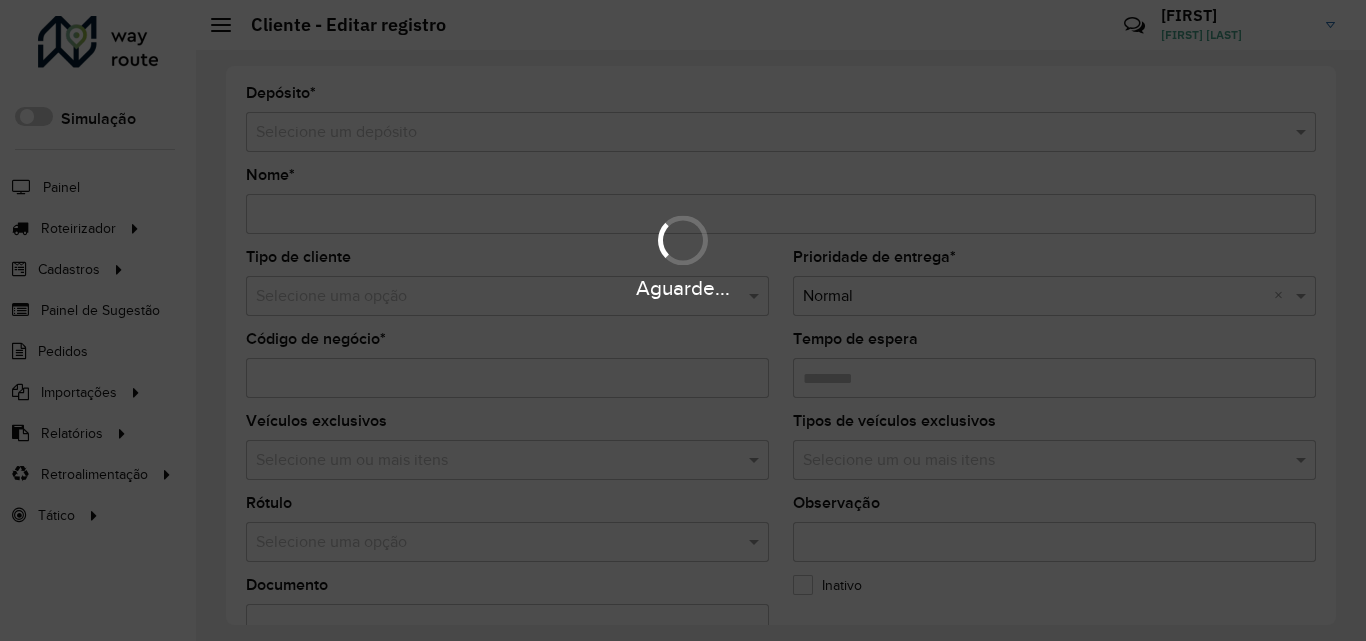 type on "**********" 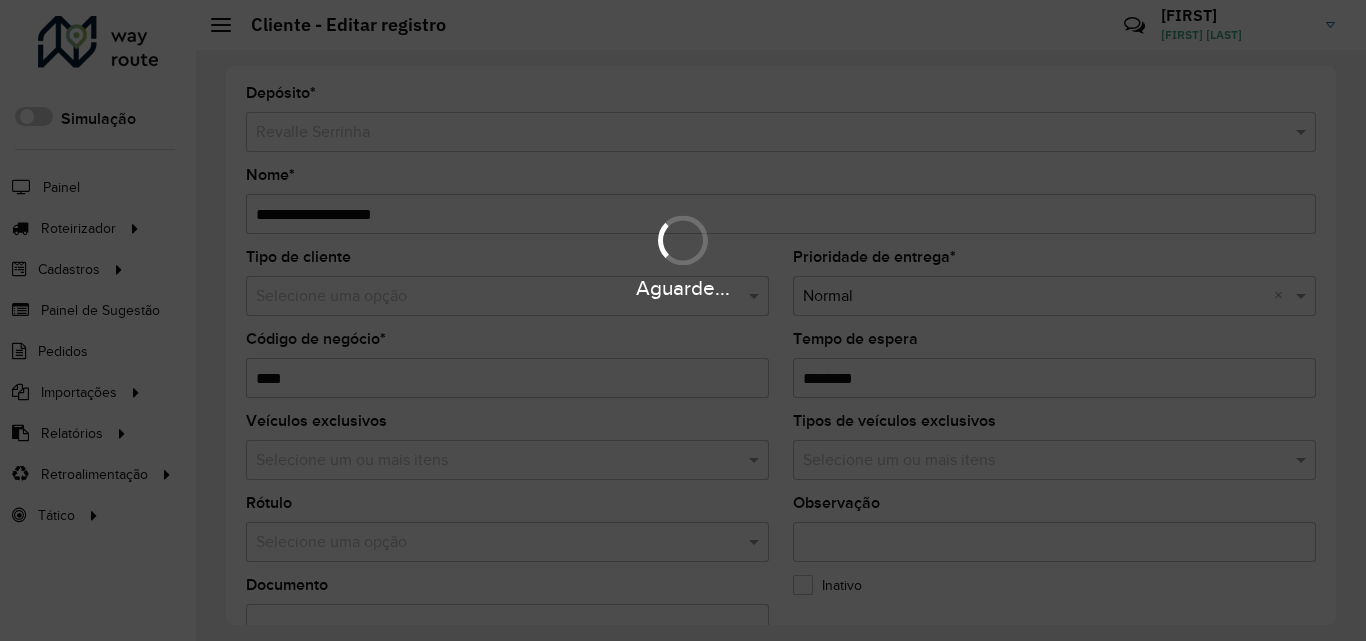 click on "Aguarde..." at bounding box center (683, 320) 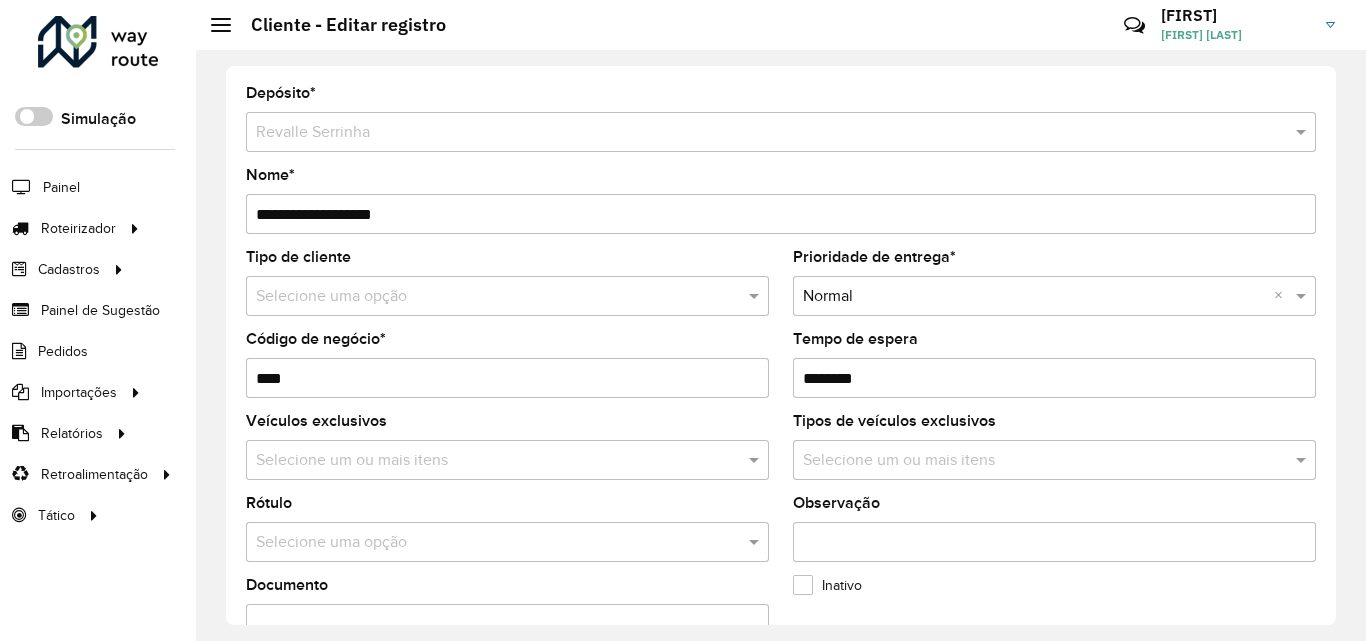 click at bounding box center [487, 297] 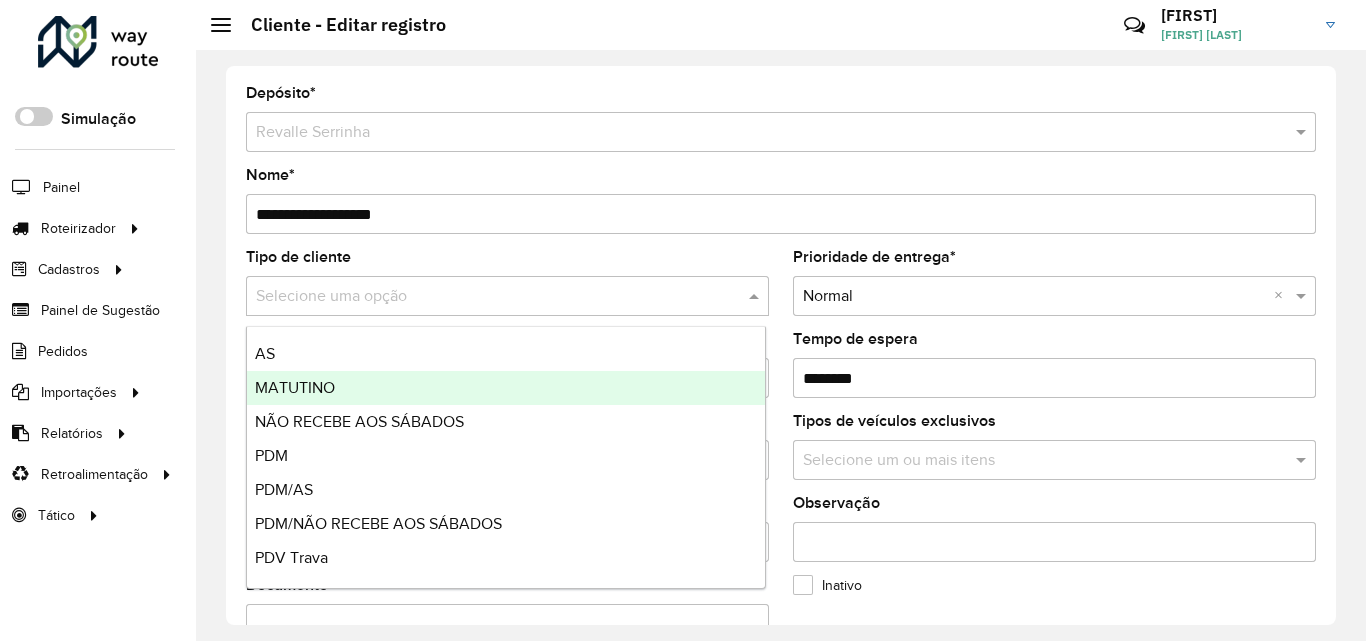click on "MATUTINO" at bounding box center (506, 388) 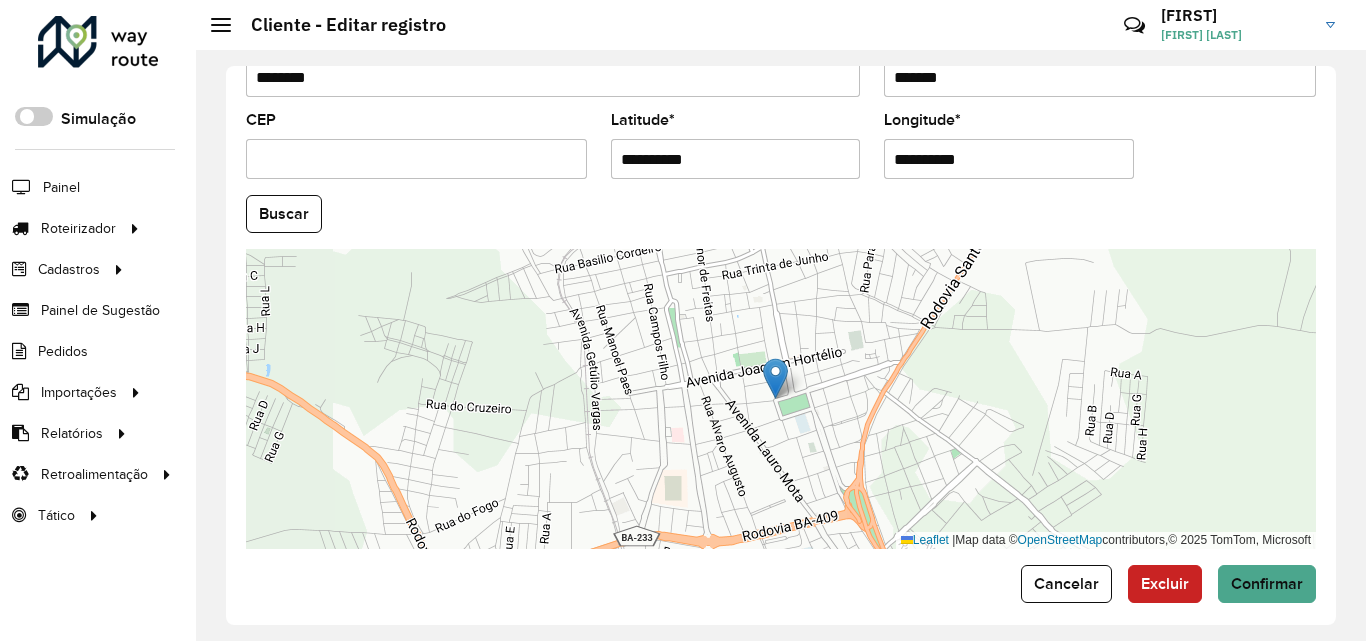 scroll, scrollTop: 847, scrollLeft: 0, axis: vertical 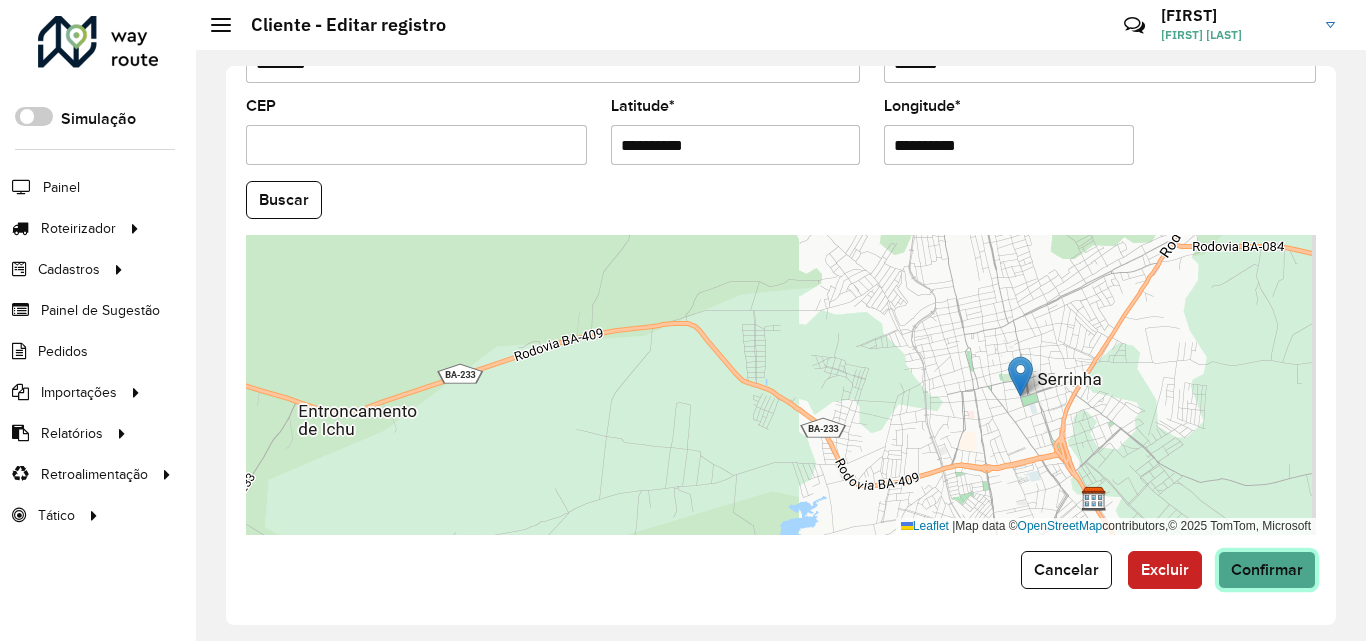 click on "Confirmar" 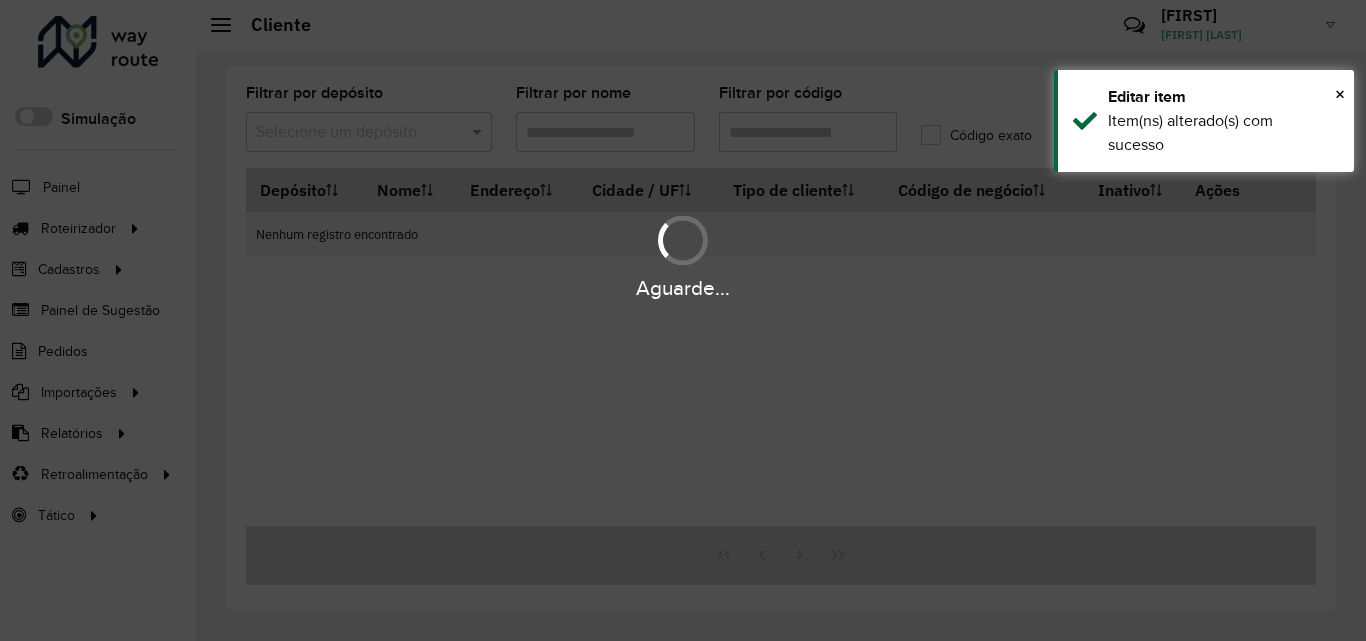 type on "****" 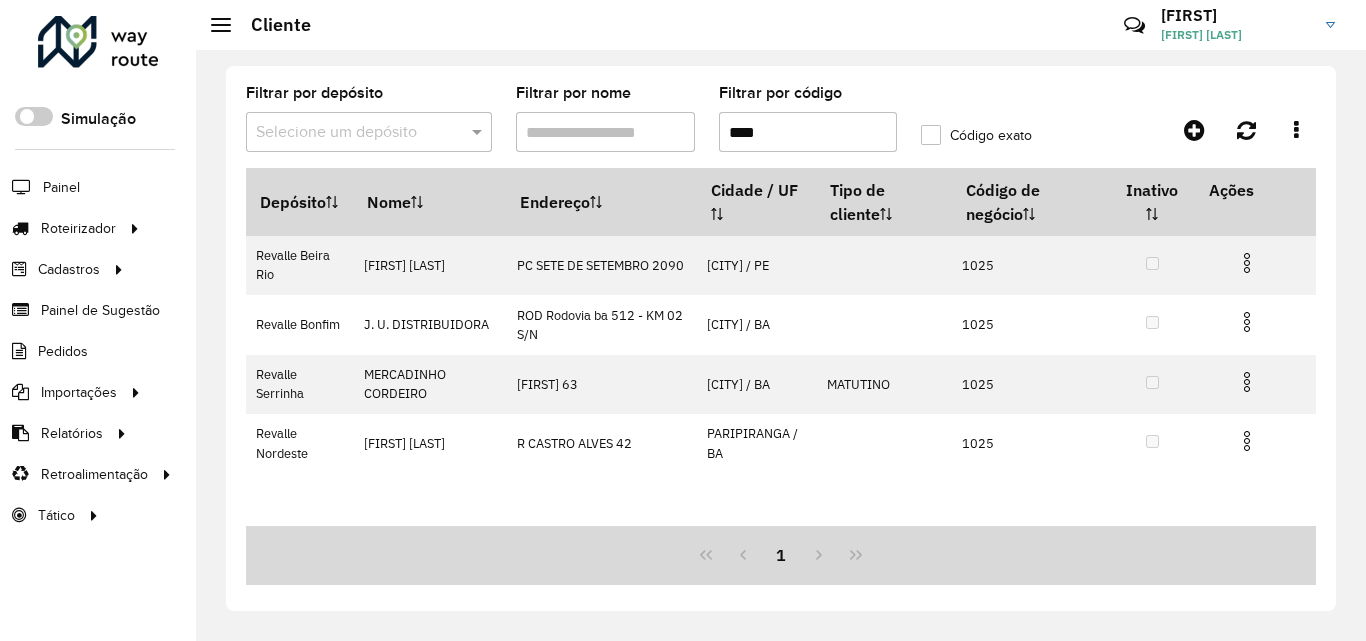 click on "****" at bounding box center (808, 132) 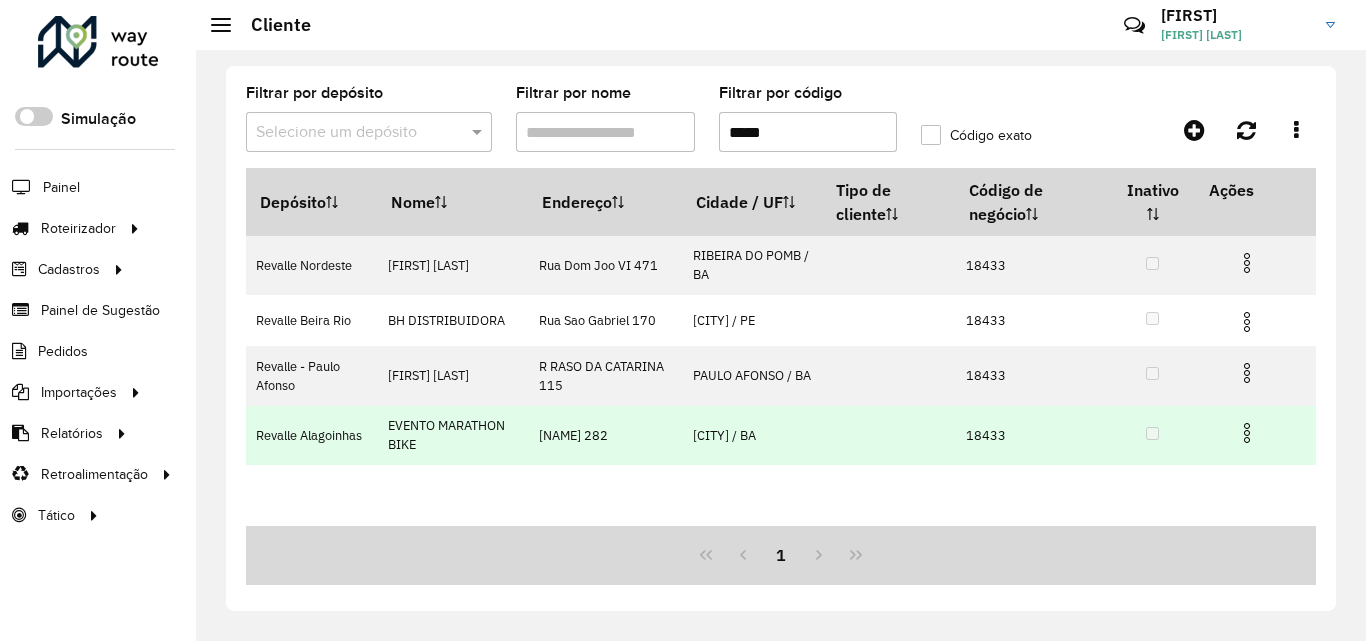 type on "*****" 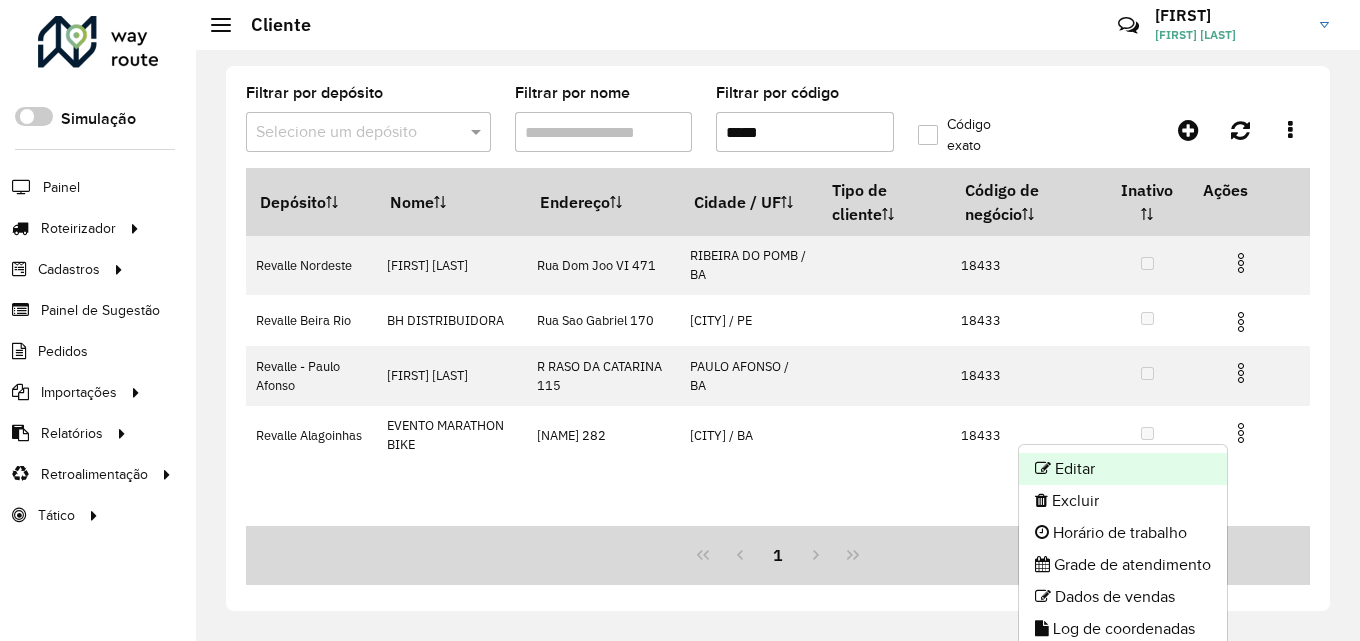 click on "Editar" 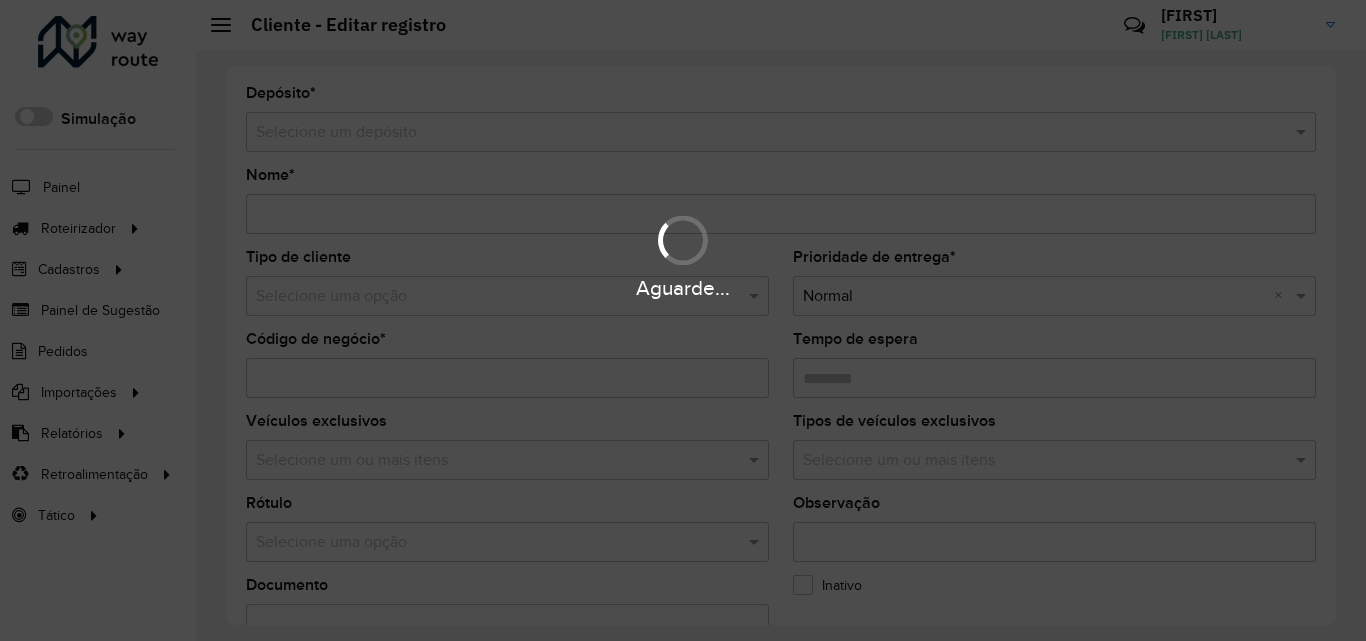 type on "**********" 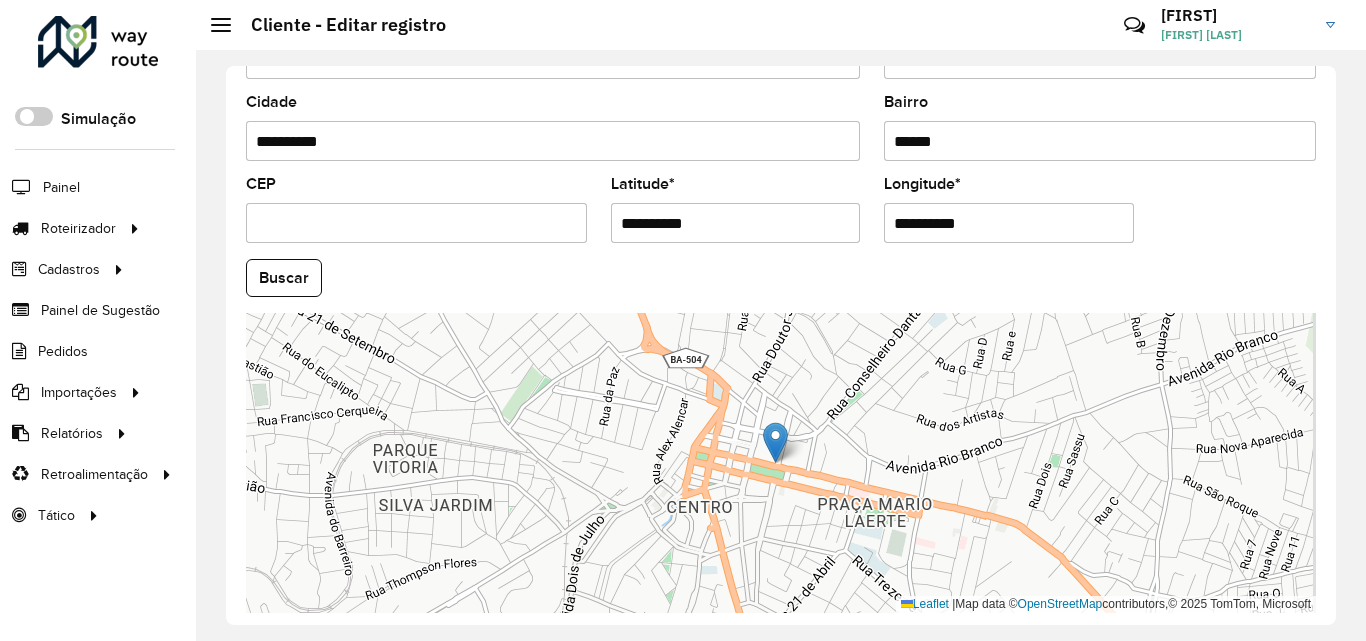 scroll, scrollTop: 800, scrollLeft: 0, axis: vertical 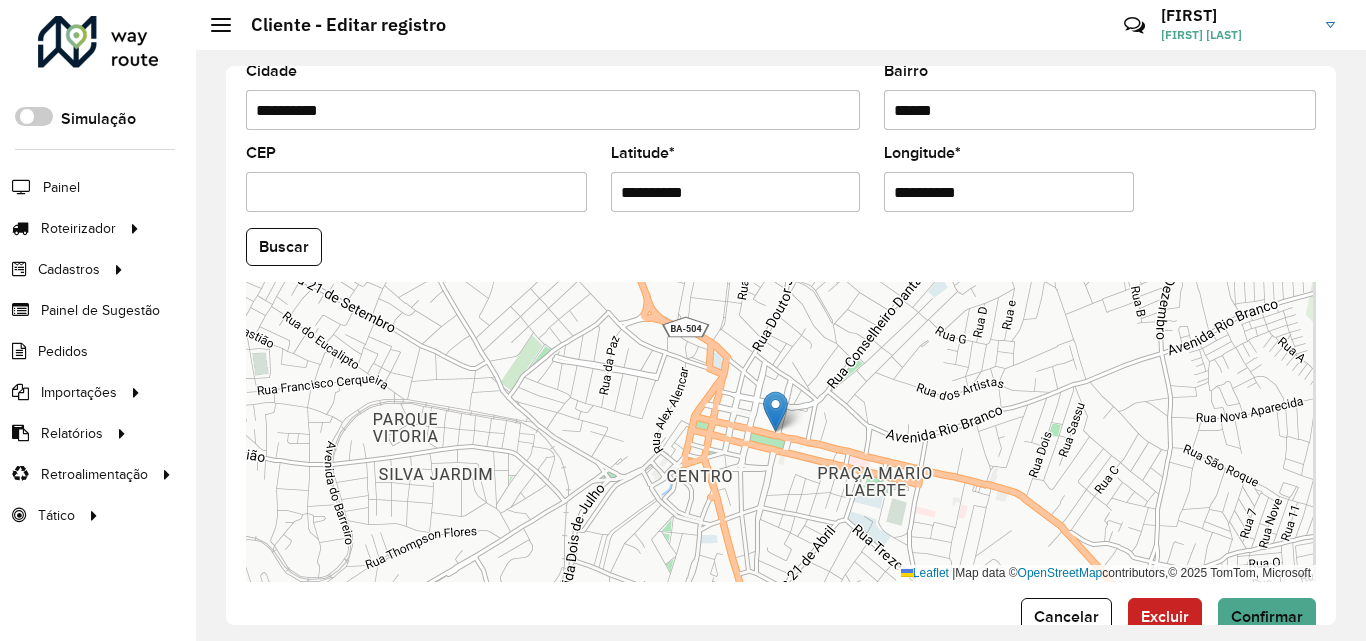 click on "**********" at bounding box center (736, 192) 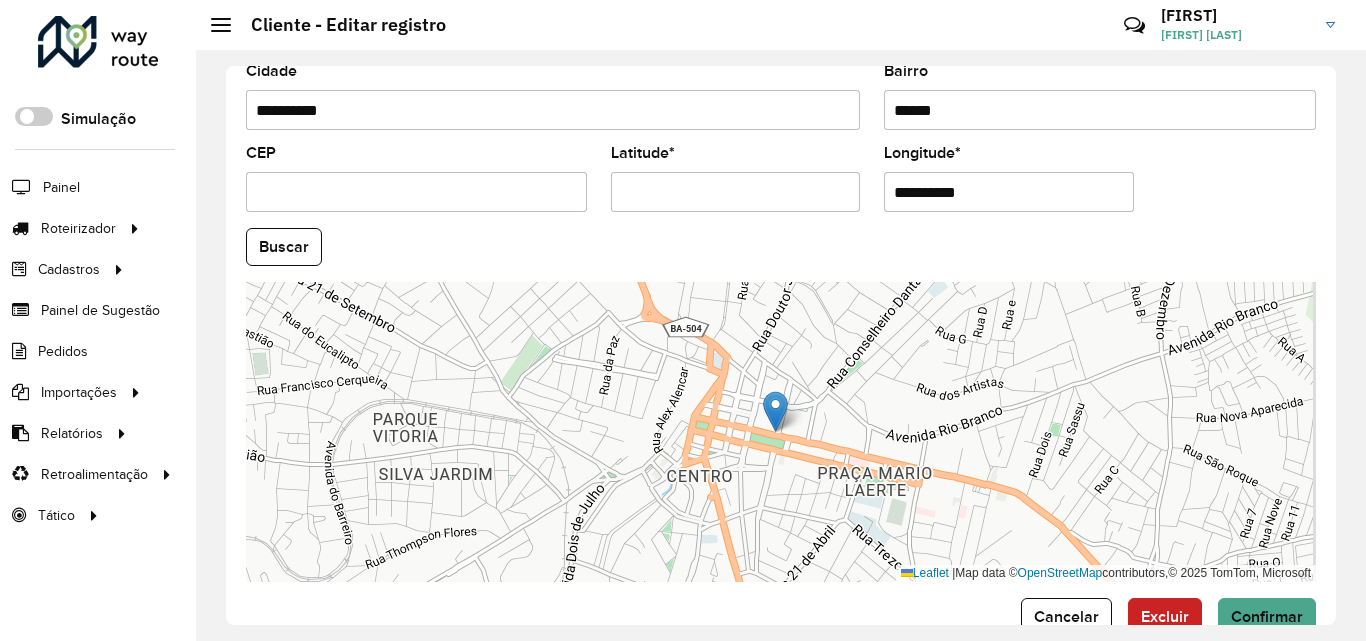 paste on "**********" 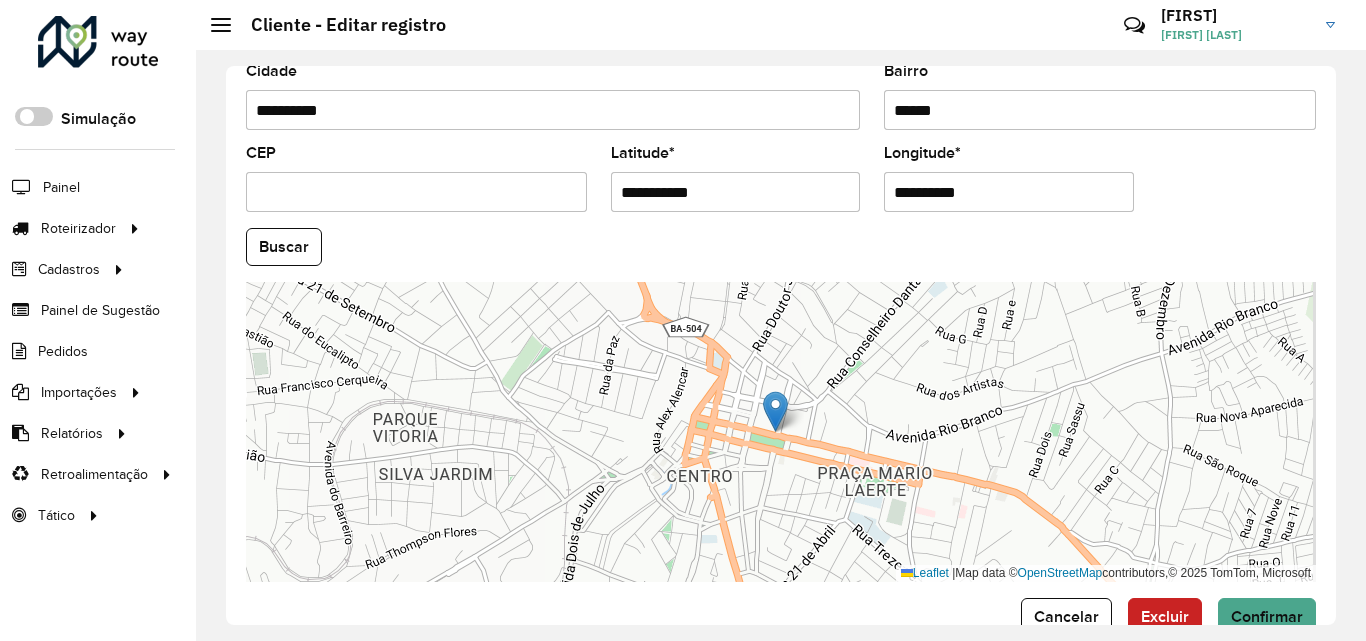 type on "**********" 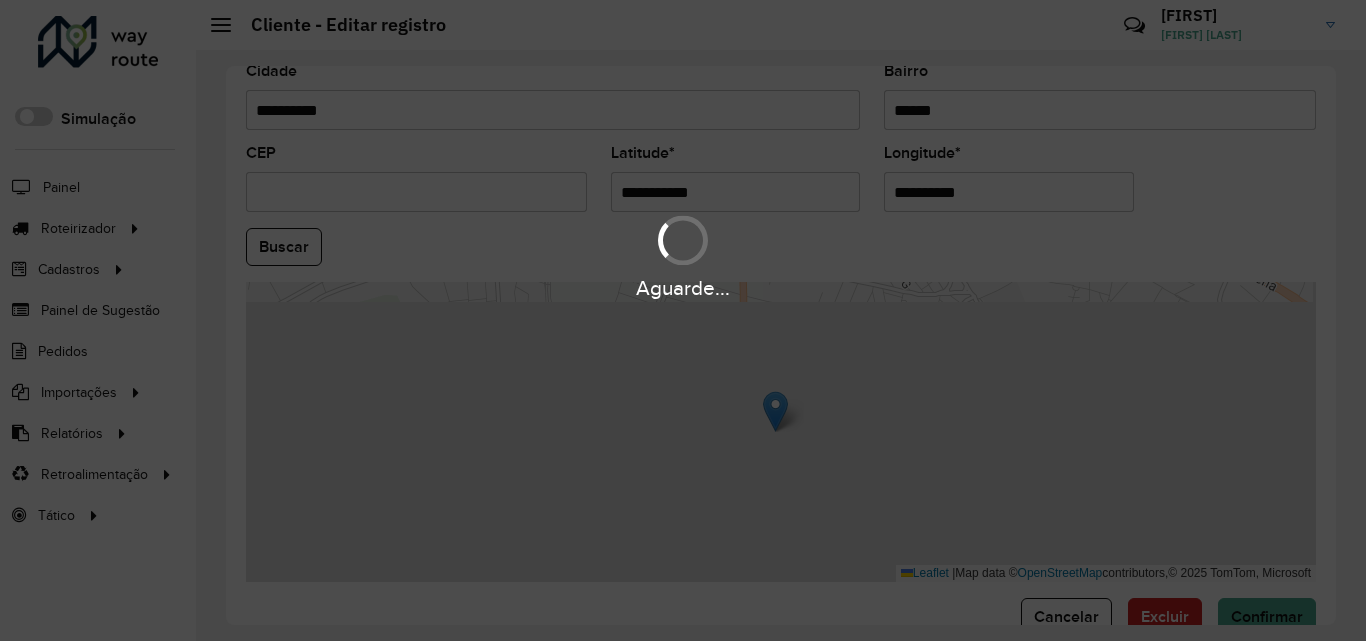 click on "Aguarde..." at bounding box center (683, 320) 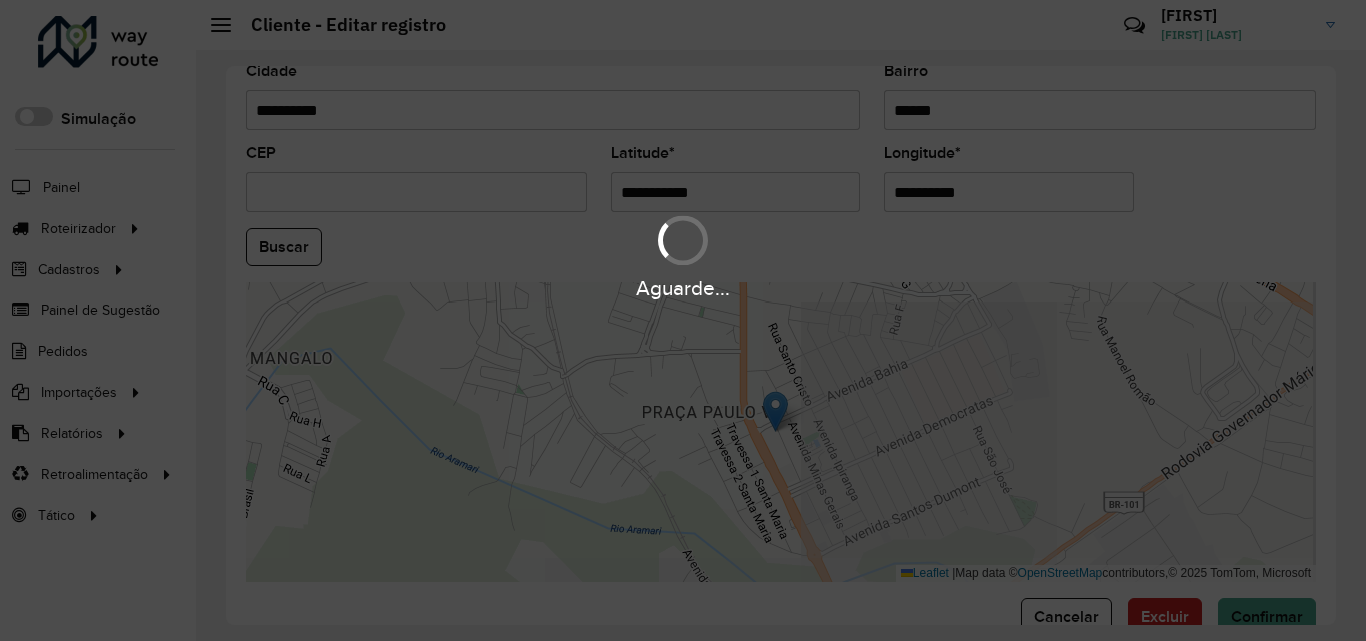 click on "Aguarde..." at bounding box center [683, 320] 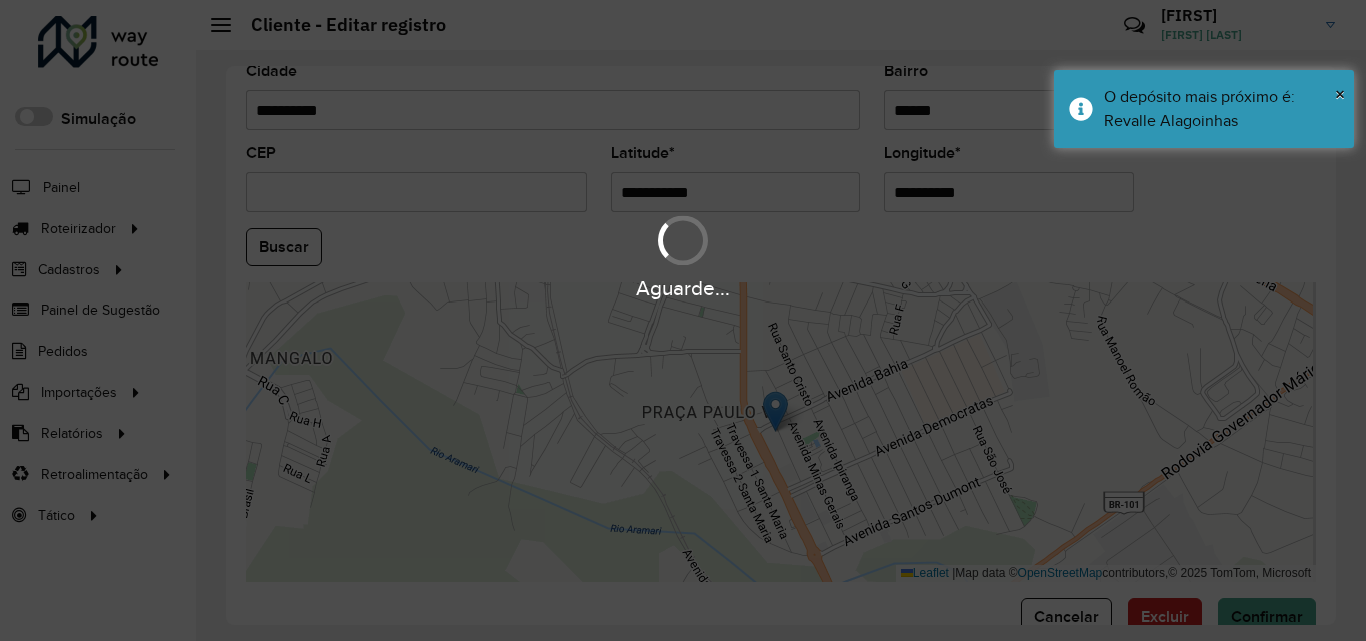 click on "Aguarde...  Pop-up bloqueado!  Seu navegador bloqueou automáticamente a abertura de uma nova janela.   Acesse as configurações e adicione o endereço do sistema a lista de permissão.   Fechar  Roteirizador AmbevTech Simulação Painel Roteirizador Entregas Vendas Cadastros Checkpoint Classificações de venda Cliente Consulta de setores Depósito Disponibilidade de veículos Fator tipo de produto Gabarito planner Grupo Rota Fator Tipo Produto Grupo de rotas exclusiva Grupo de setores Layout integração Modelo Parada Pedágio Perfil de Vendedor Ponto de apoio FAD Produto Restrição de Atendimento Planner Rodízio de placa Rota exclusiva FAD Rótulo Setor Setor Planner Tipo de cliente Tipo de veículo Tipo de veículo RN Transportadora Vendedor Veículo Painel de Sugestão Pedidos Importações Classificação e volume de venda Clientes Fator tipo produto Gabarito planner Grade de atendimento Janela de atendimento Localização Pedidos Restrição de Atendimento Planner Tempo de espera Vendedor Veículos" at bounding box center [683, 320] 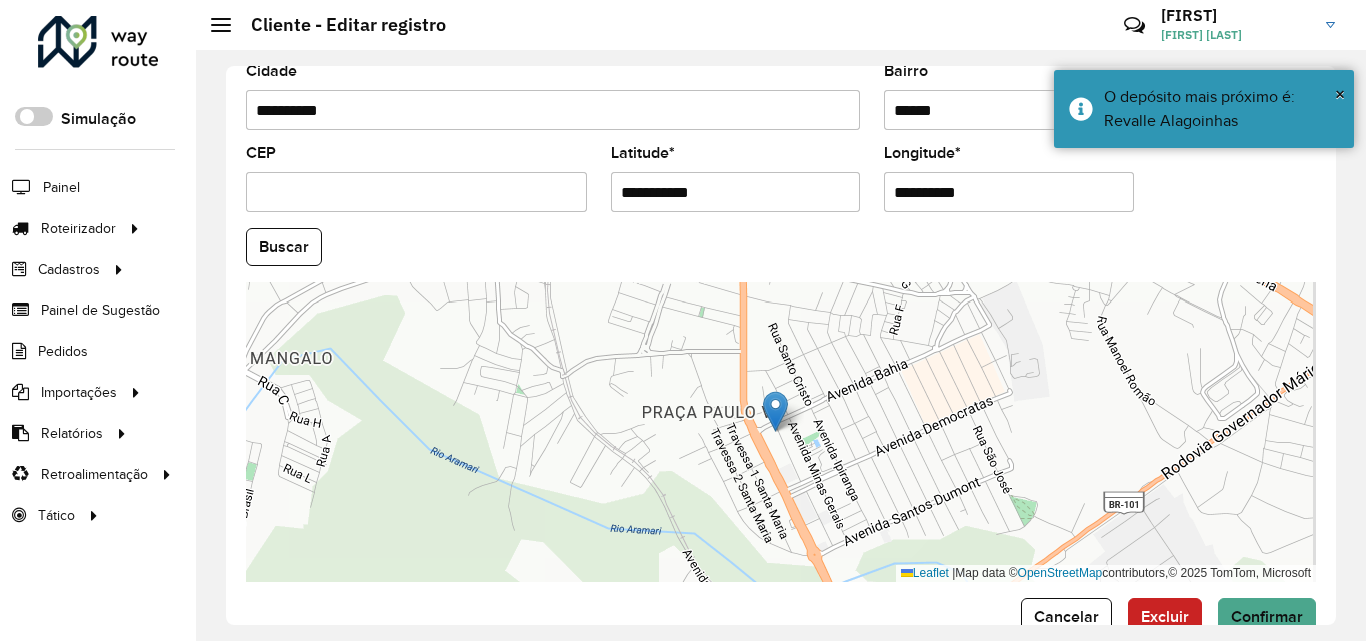 click on "**********" at bounding box center (1009, 192) 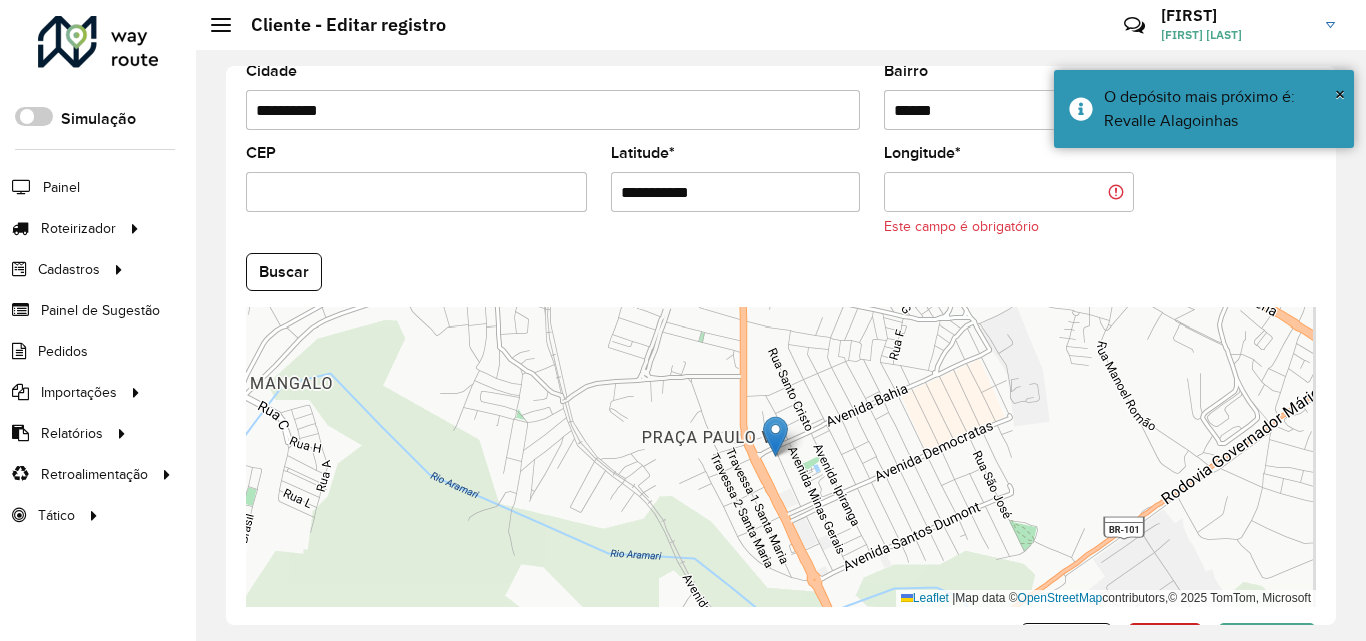 paste on "**********" 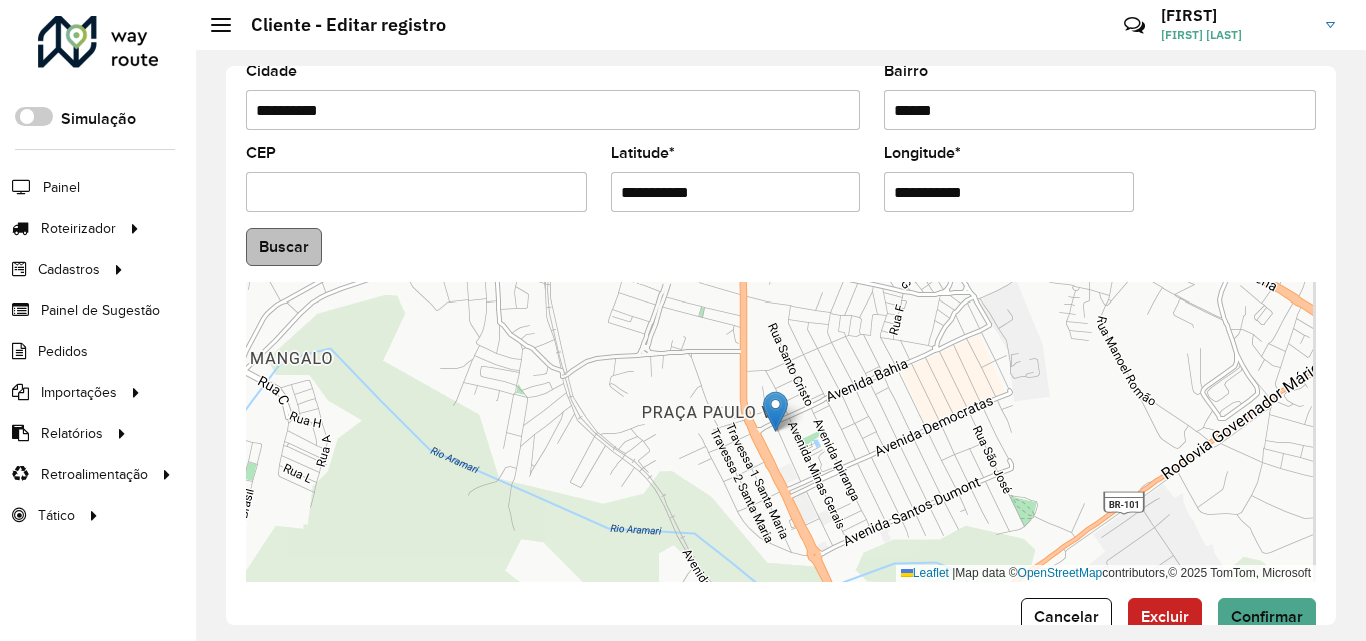 type on "**********" 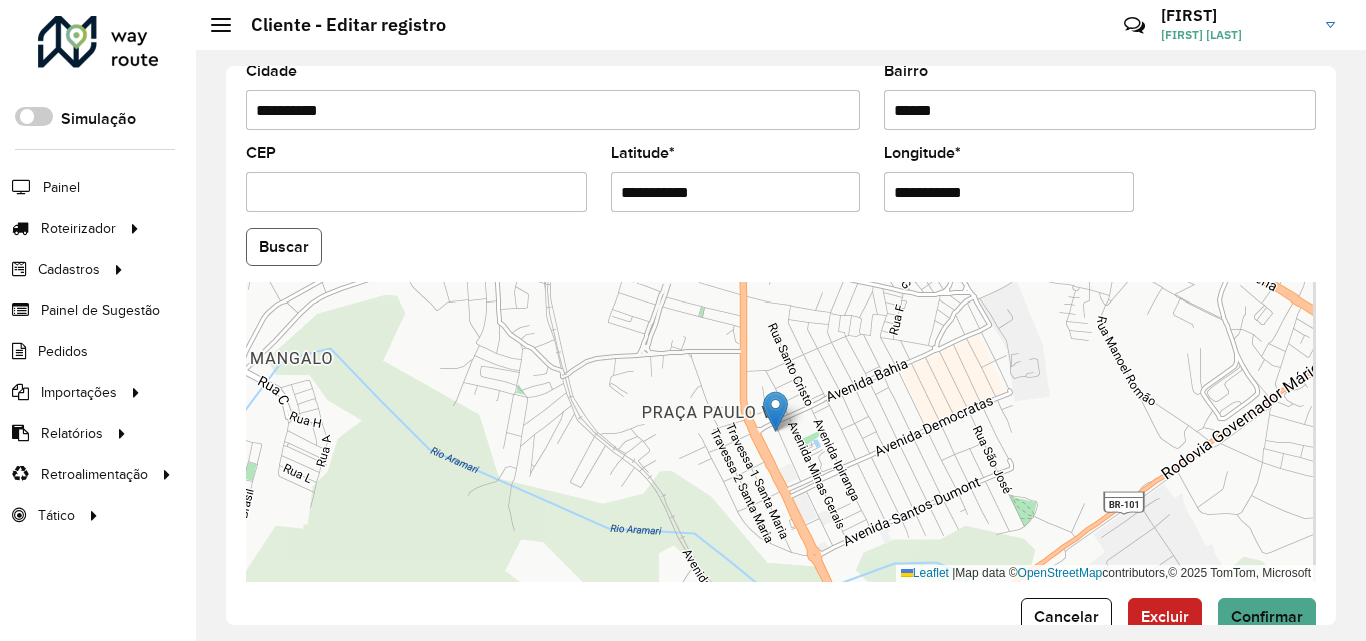 click on "Buscar" 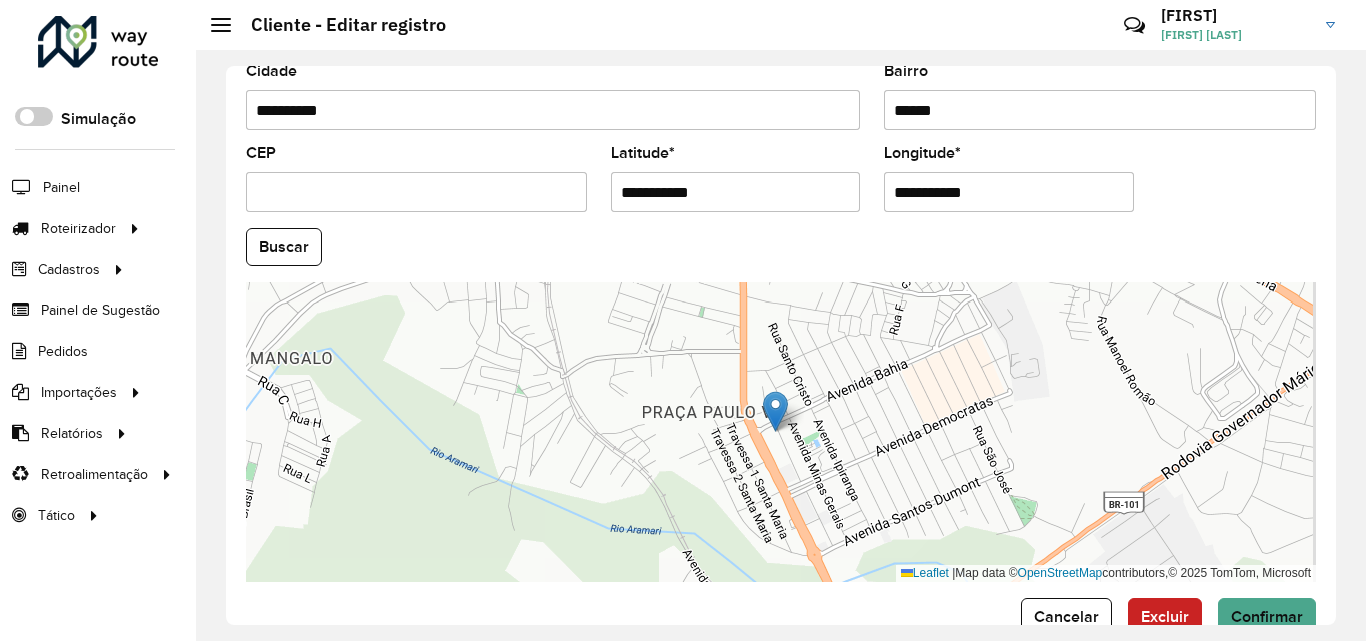 click on "Aguarde..." at bounding box center [0, 0] 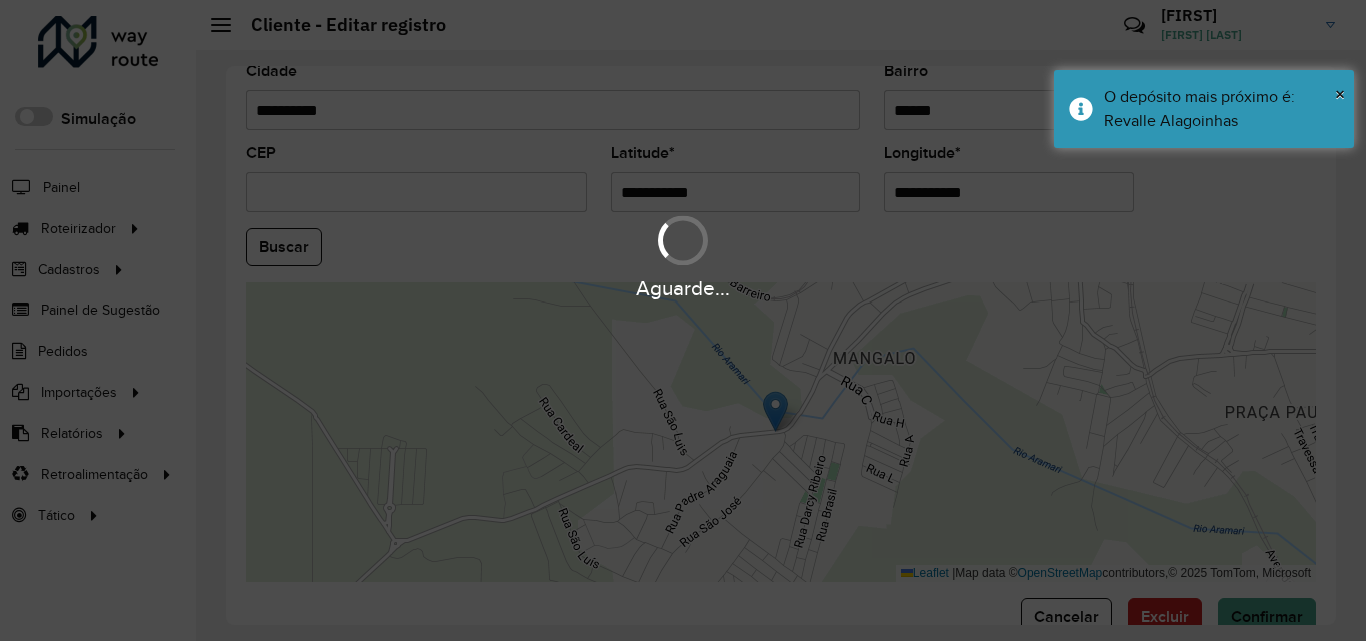 type on "**********" 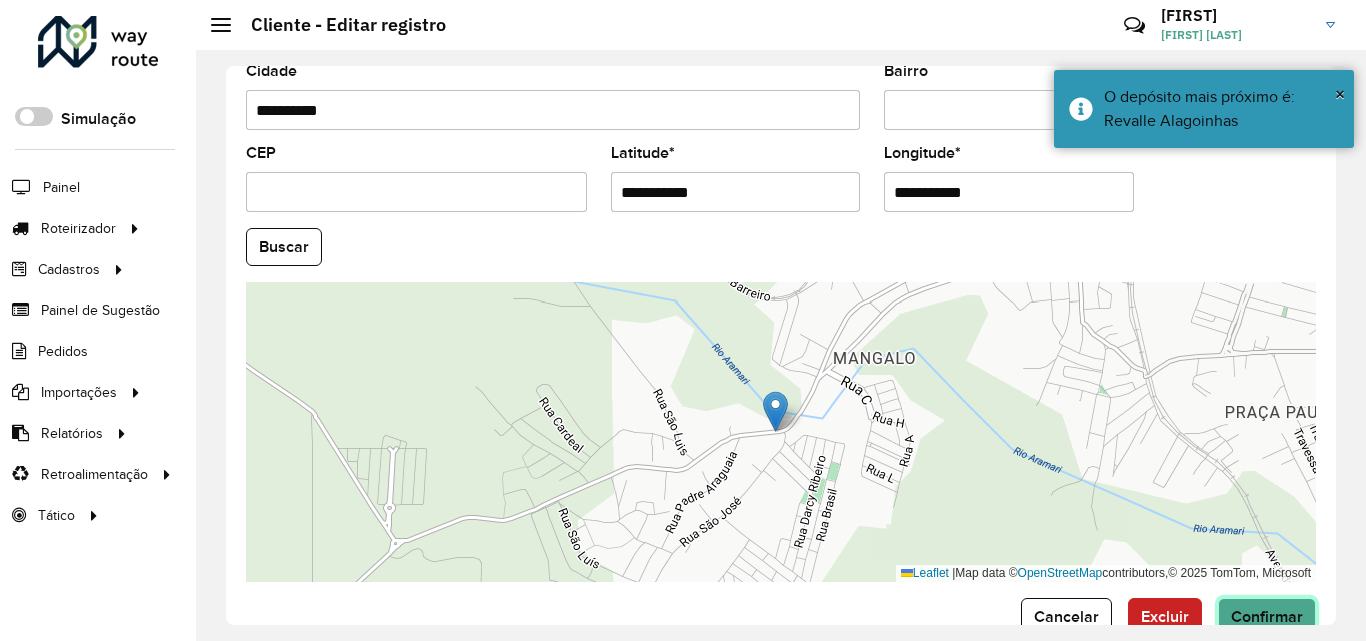 click on "Confirmar" 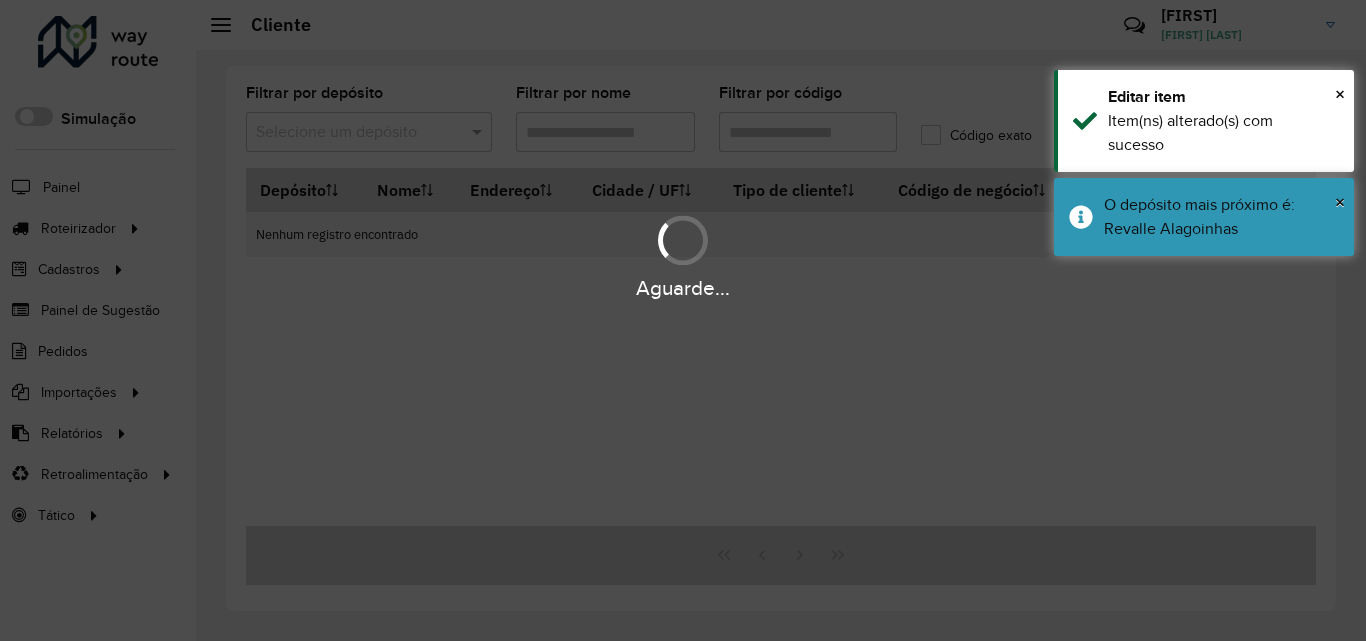 type on "*****" 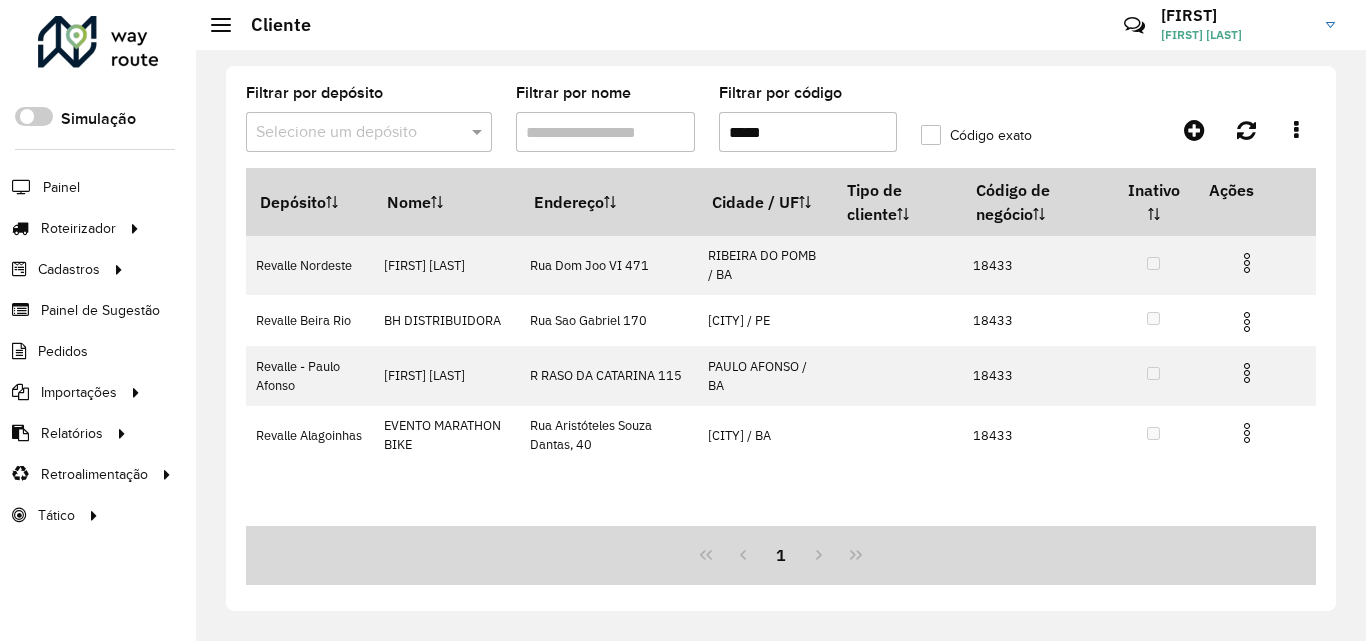 click on "*****" at bounding box center [808, 132] 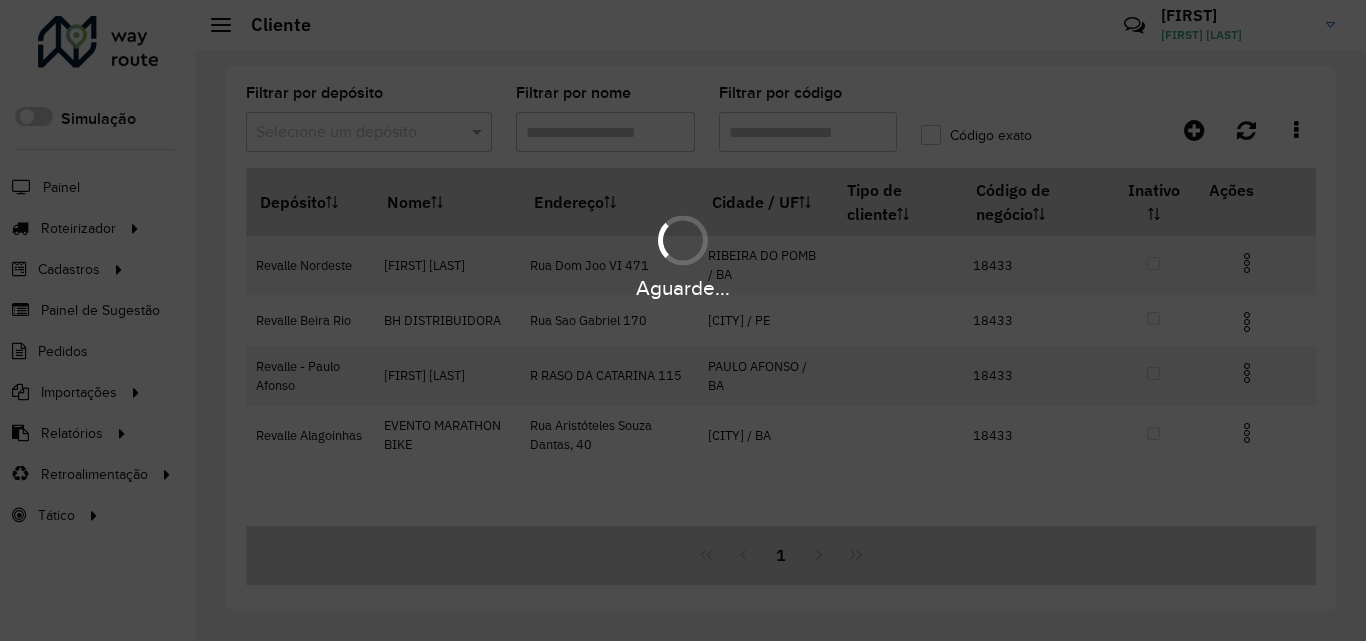 paste on "**********" 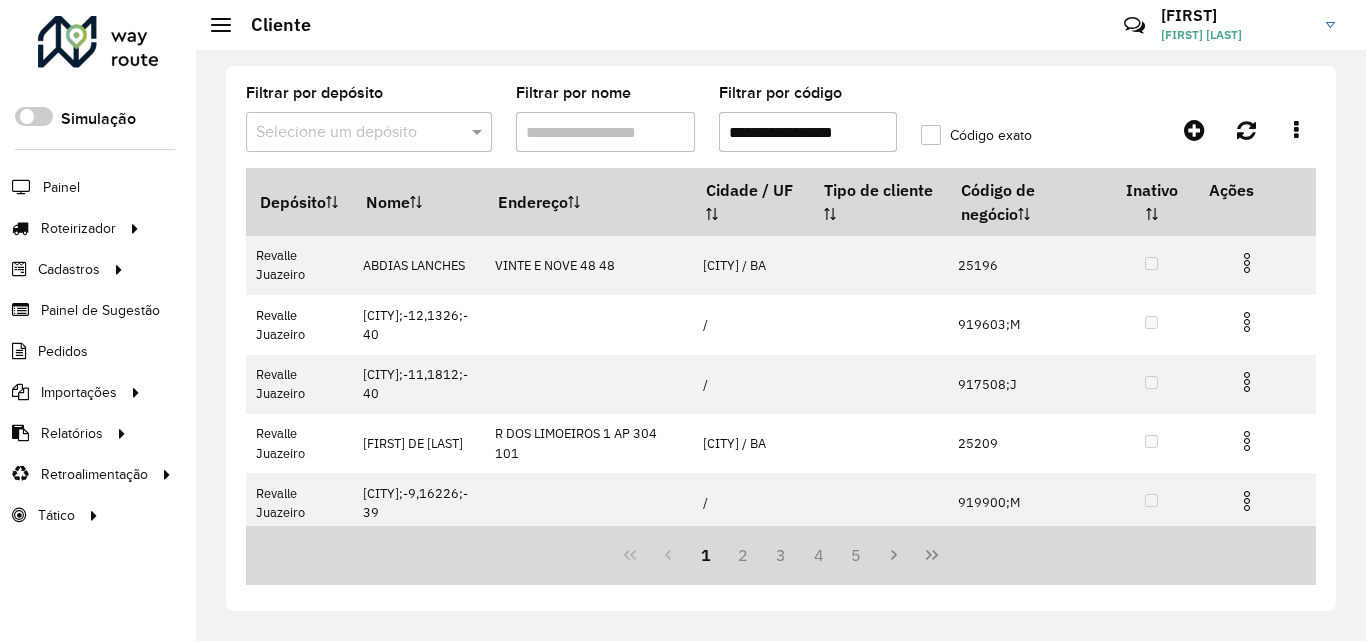 scroll, scrollTop: 0, scrollLeft: 0, axis: both 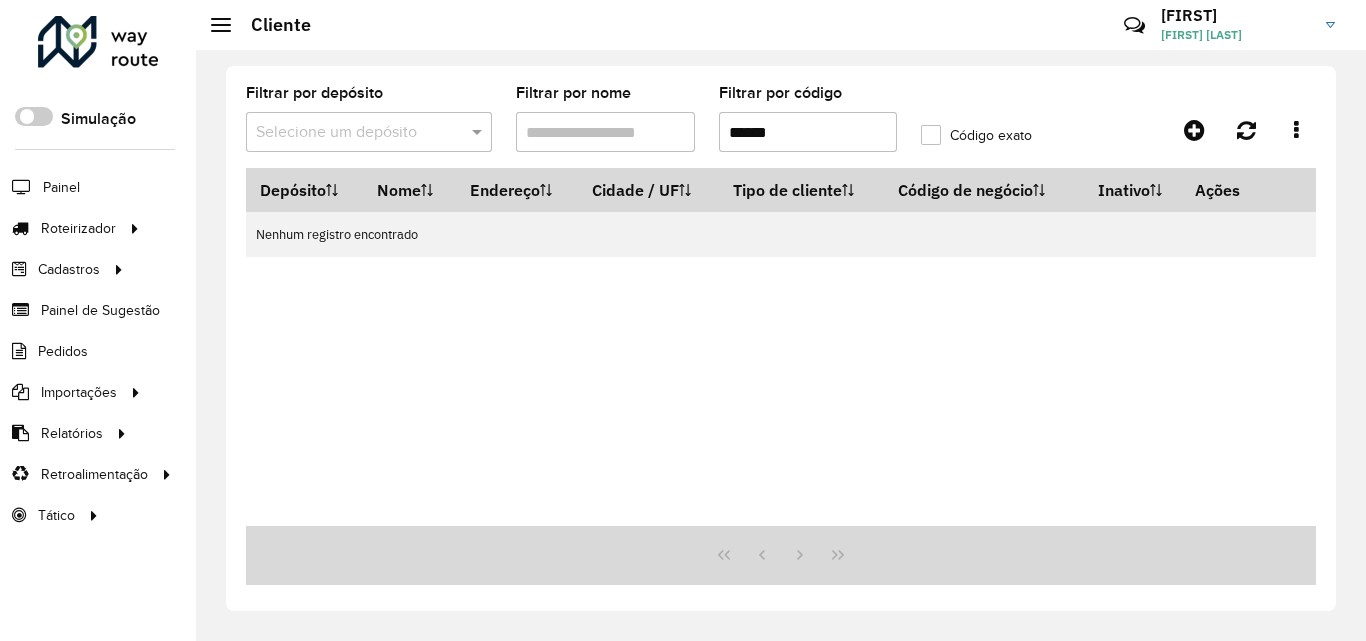click on "Código exato" 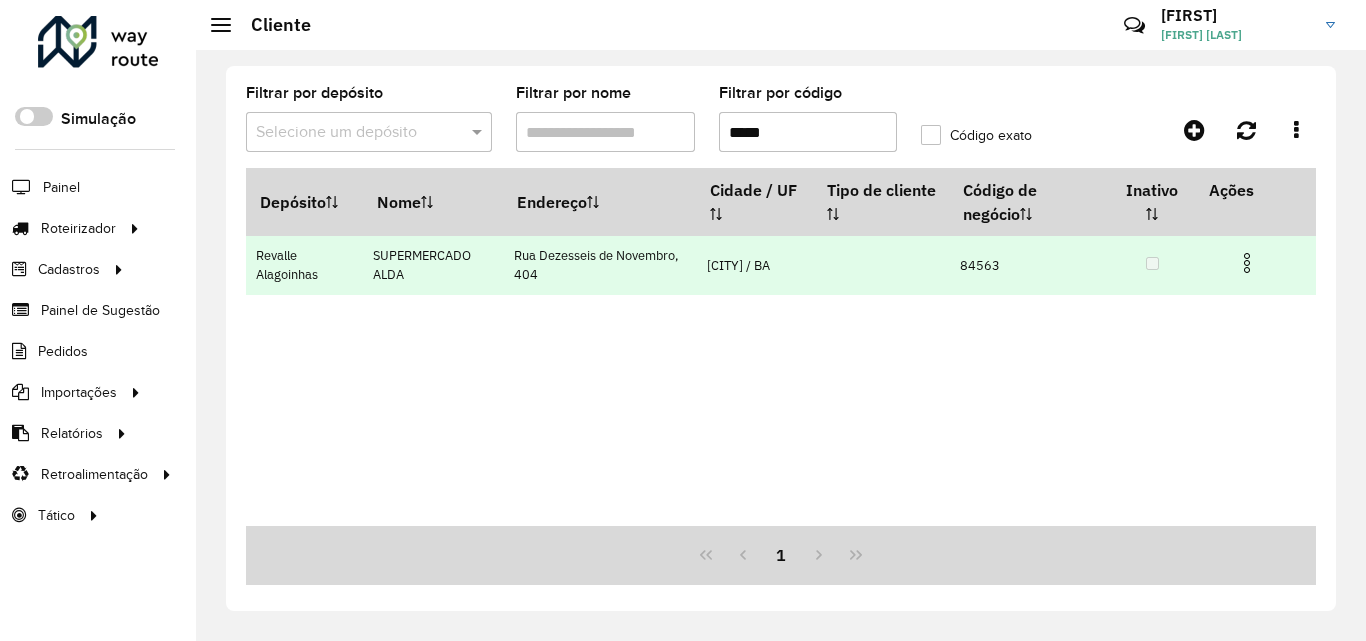 type on "*****" 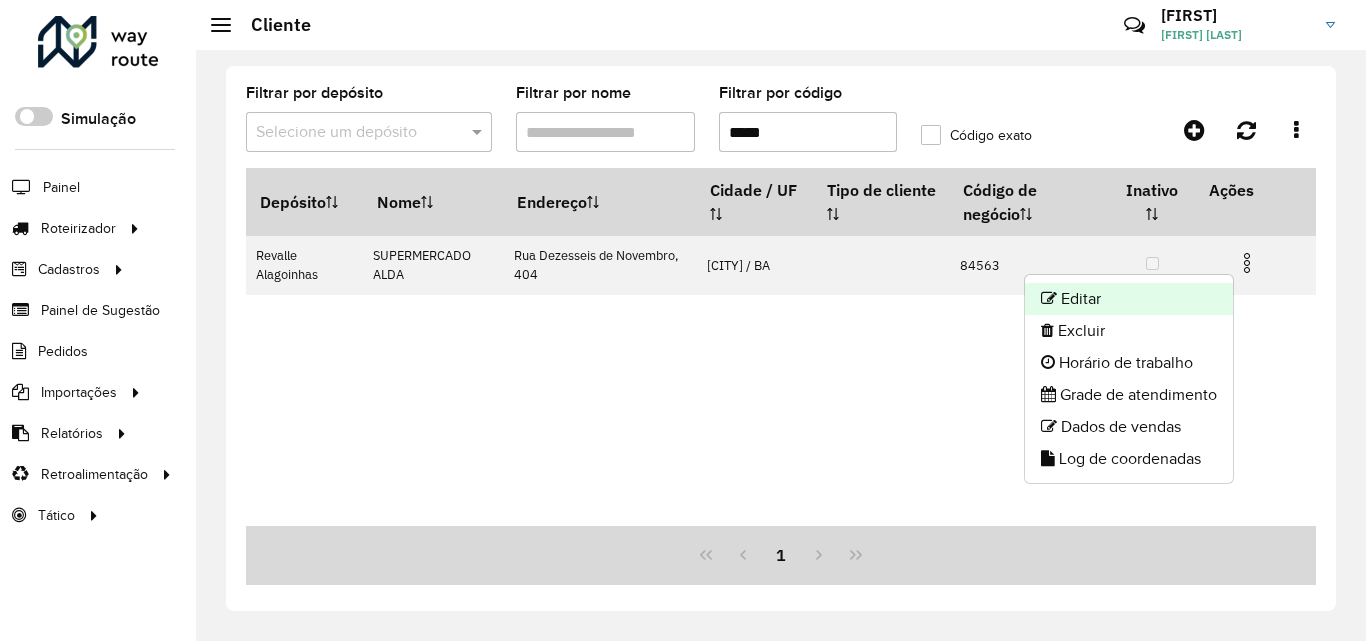click on "Editar" 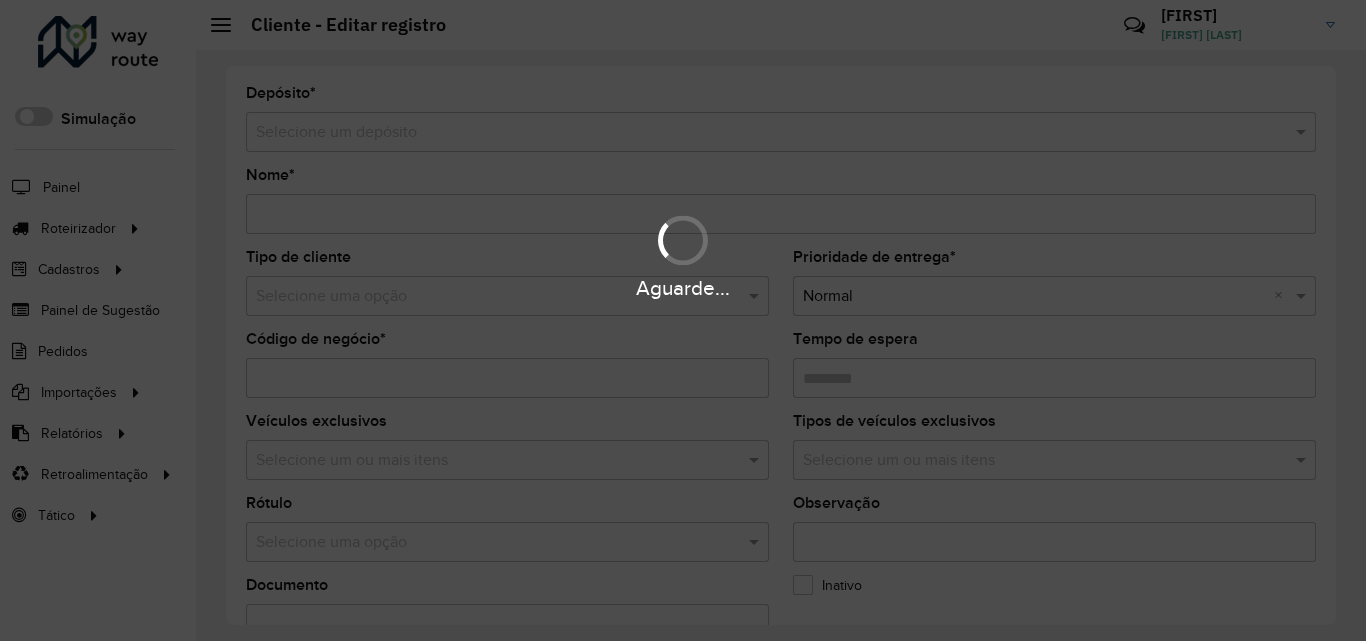 type on "**********" 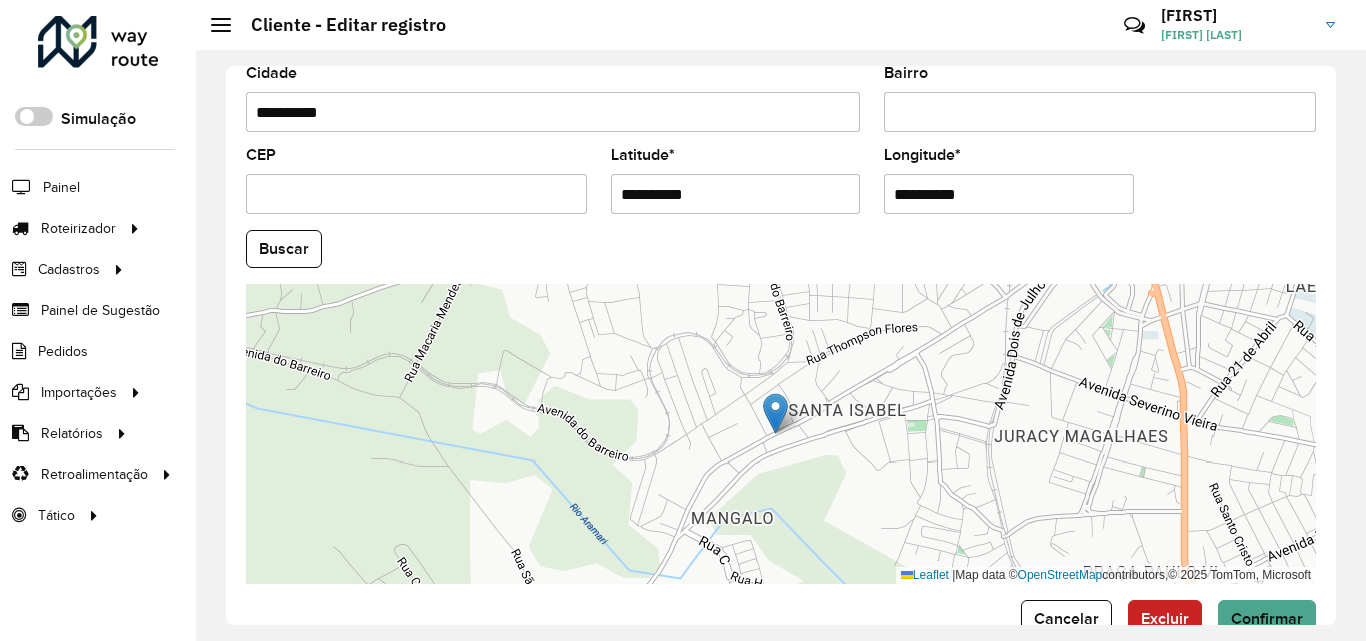 scroll, scrollTop: 800, scrollLeft: 0, axis: vertical 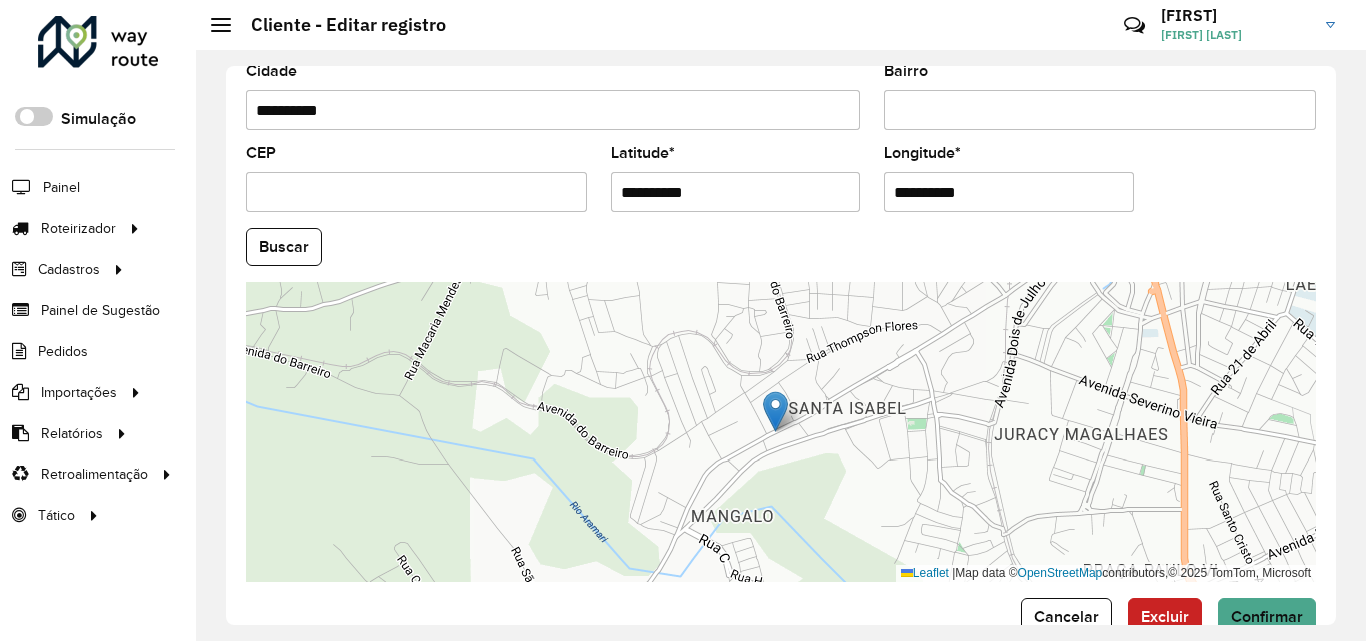 drag, startPoint x: 739, startPoint y: 201, endPoint x: 554, endPoint y: 171, distance: 187.41664 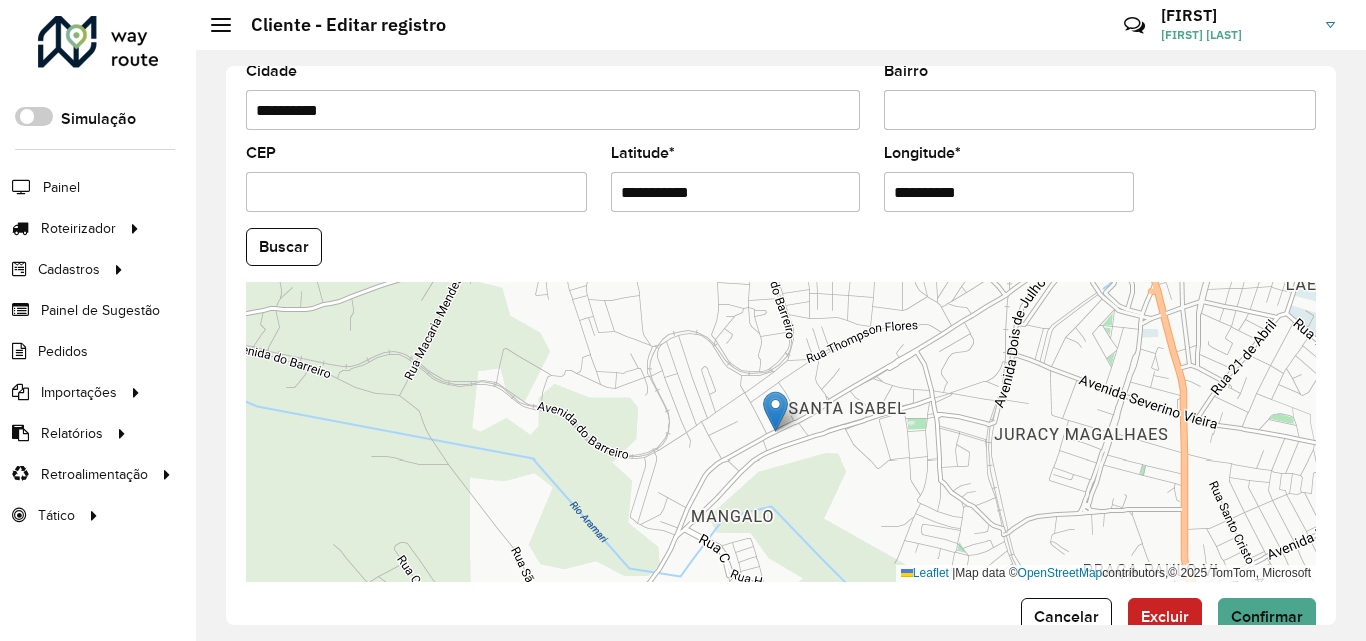 type on "**********" 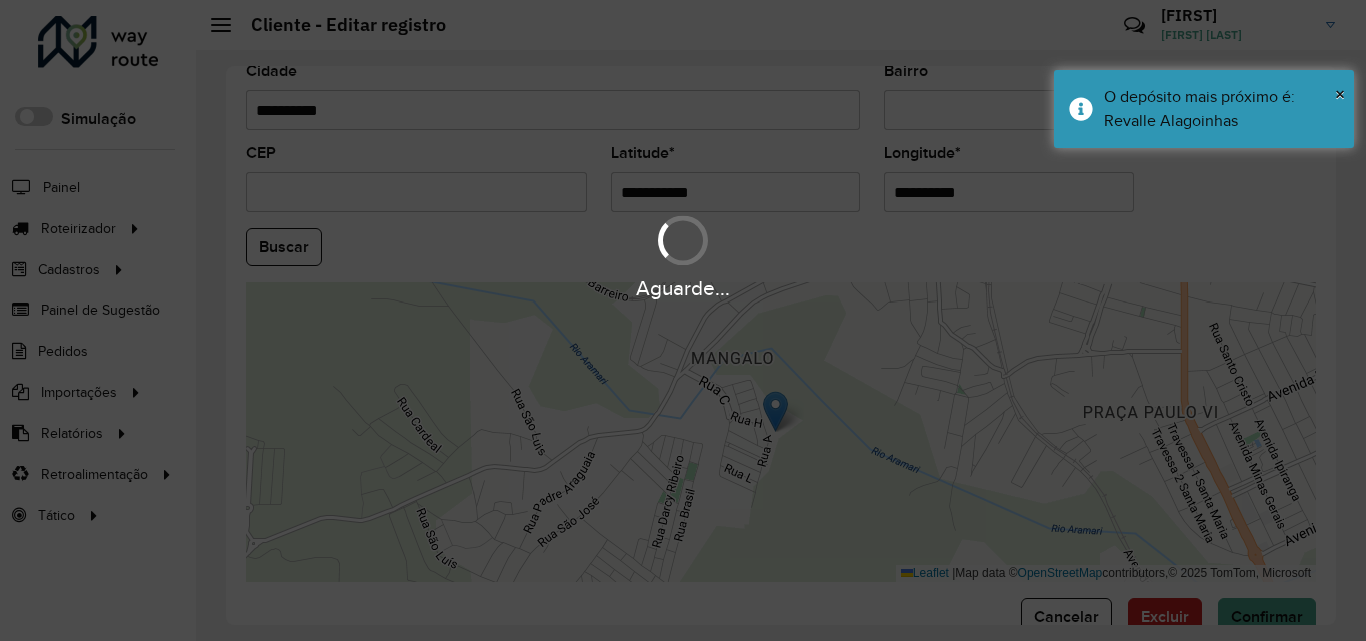 drag, startPoint x: 992, startPoint y: 189, endPoint x: 822, endPoint y: 185, distance: 170.04706 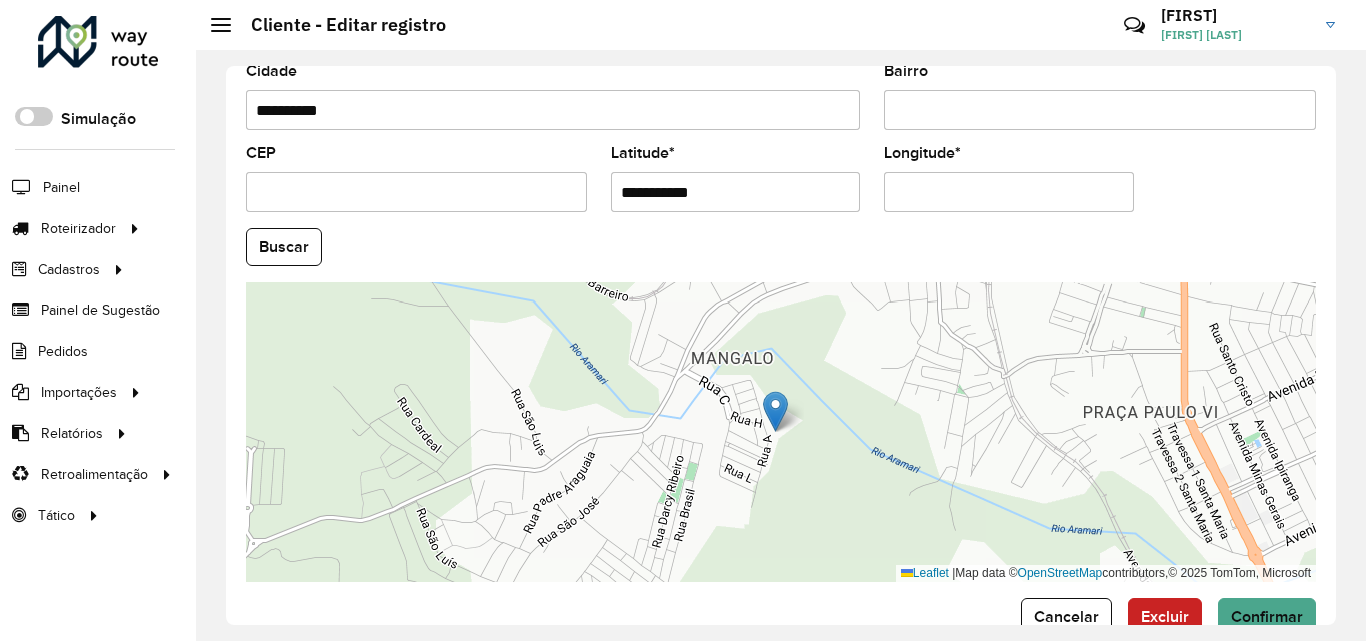 paste on "**********" 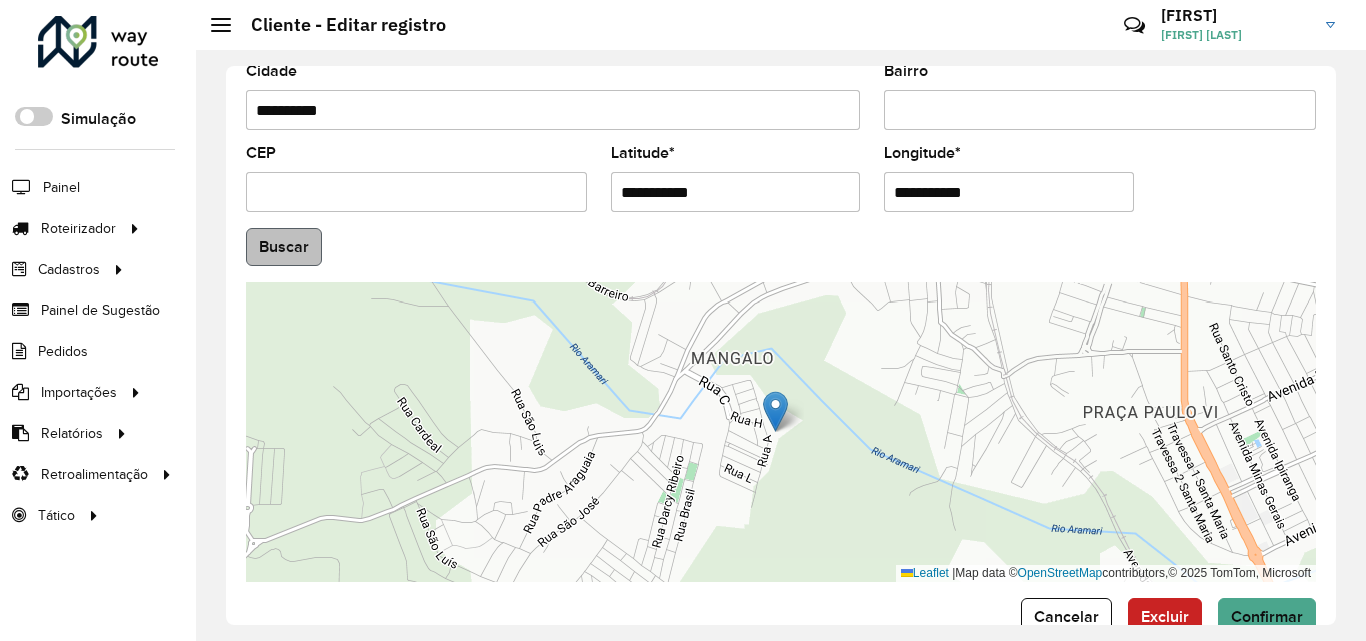 type on "**********" 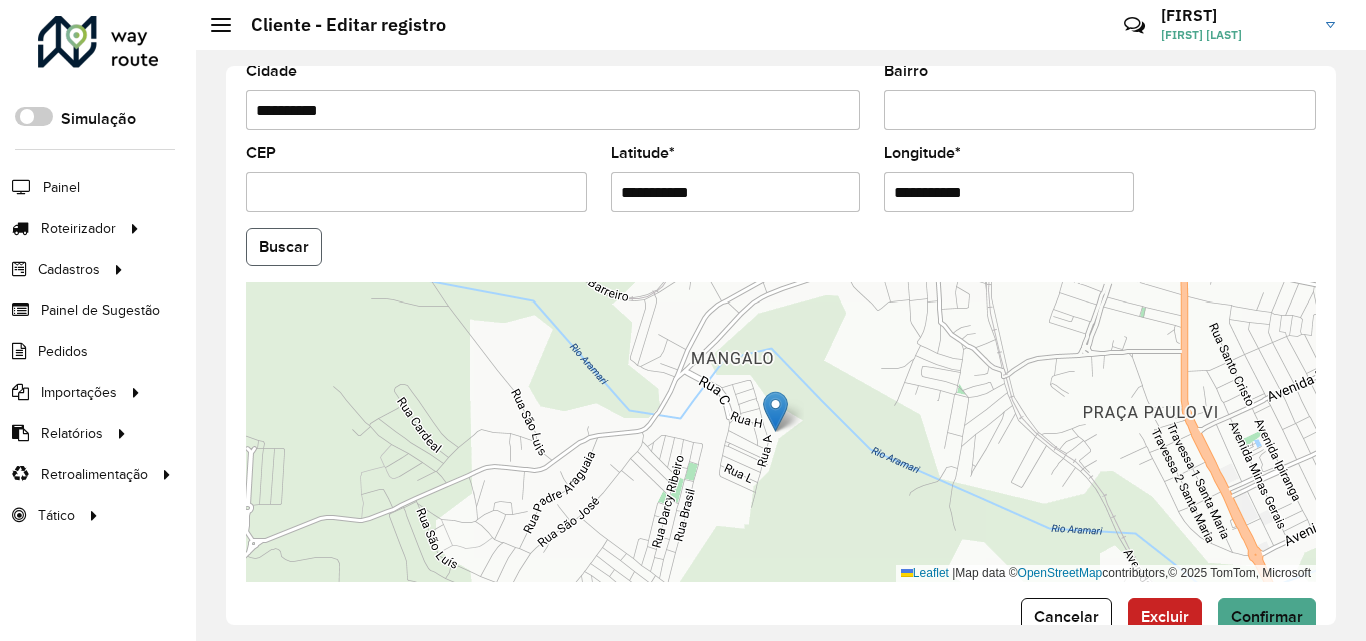 click on "Aguarde...  Pop-up bloqueado!  Seu navegador bloqueou automáticamente a abertura de uma nova janela.   Acesse as configurações e adicione o endereço do sistema a lista de permissão.   Fechar  Roteirizador AmbevTech Simulação Painel Roteirizador Entregas Vendas Cadastros Checkpoint Classificações de venda Cliente Consulta de setores Depósito Disponibilidade de veículos Fator tipo de produto Gabarito planner Grupo Rota Fator Tipo Produto Grupo de rotas exclusiva Grupo de setores Layout integração Modelo Parada Pedágio Perfil de Vendedor Ponto de apoio FAD Produto Restrição de Atendimento Planner Rodízio de placa Rota exclusiva FAD Rótulo Setor Setor Planner Tipo de cliente Tipo de veículo Tipo de veículo RN Transportadora Vendedor Veículo Painel de Sugestão Pedidos Importações Classificação e volume de venda Clientes Fator tipo produto Gabarito planner Grade de atendimento Janela de atendimento Localização Pedidos Restrição de Atendimento Planner Tempo de espera Vendedor Veículos" at bounding box center [683, 320] 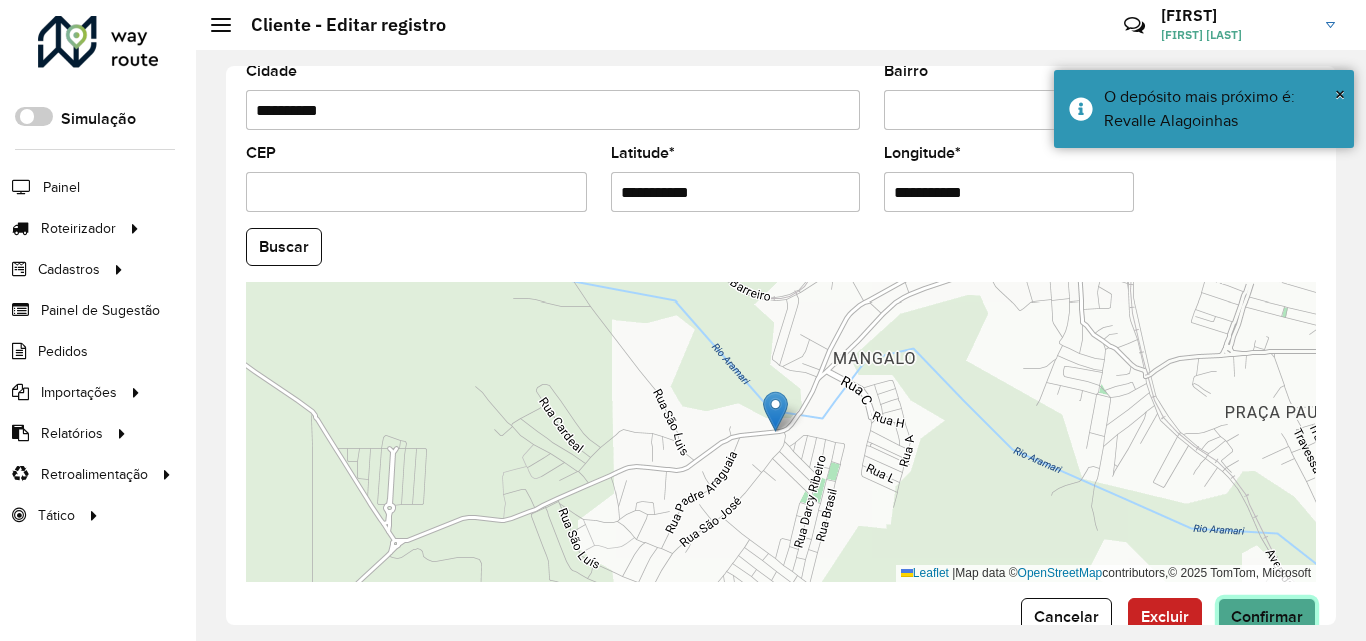 click on "Confirmar" 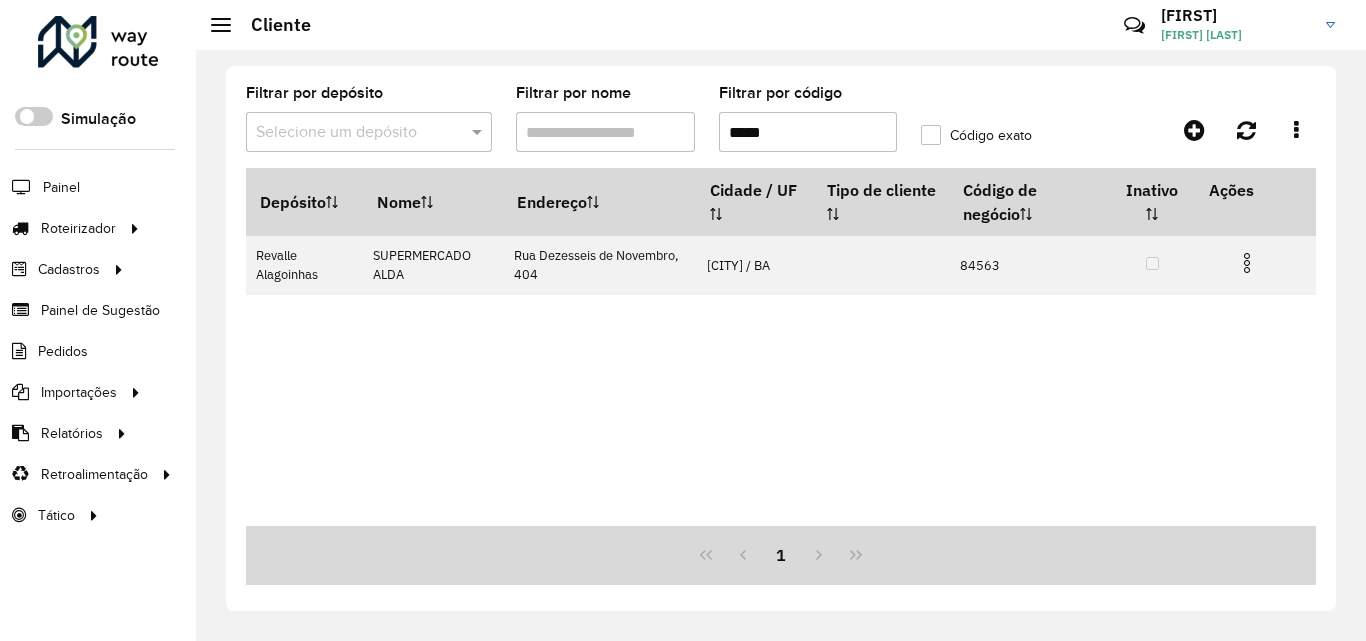 click on "*****" at bounding box center (808, 132) 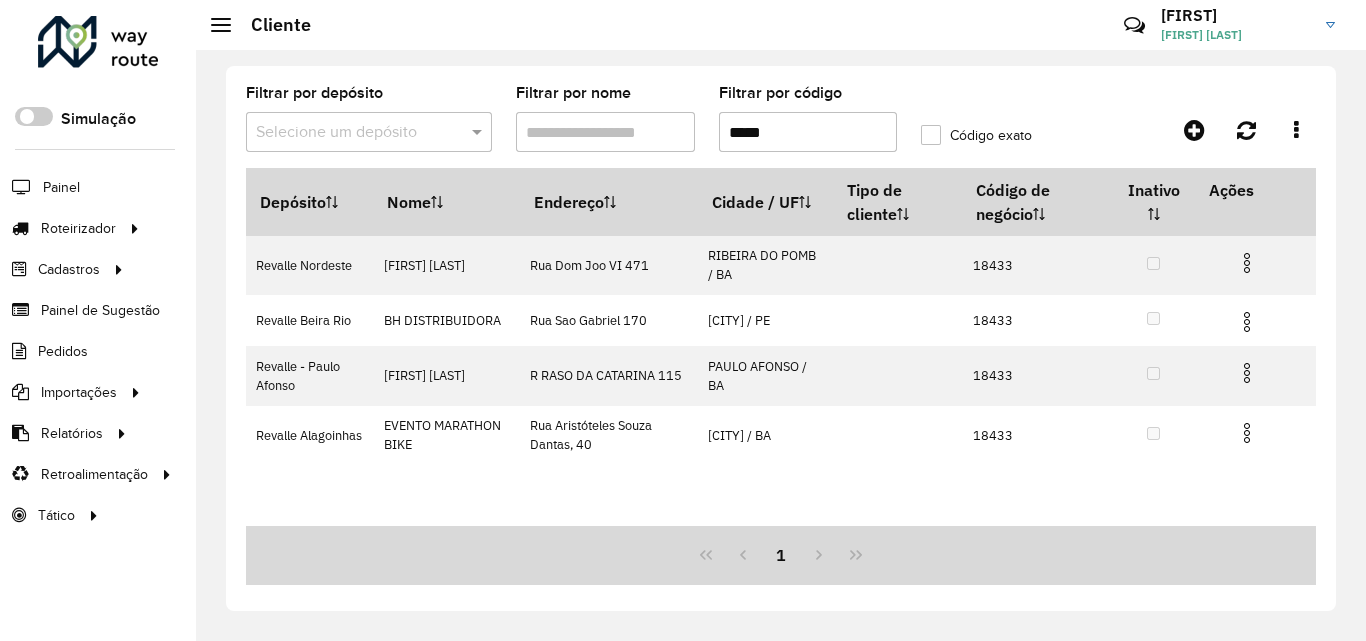 type on "*****" 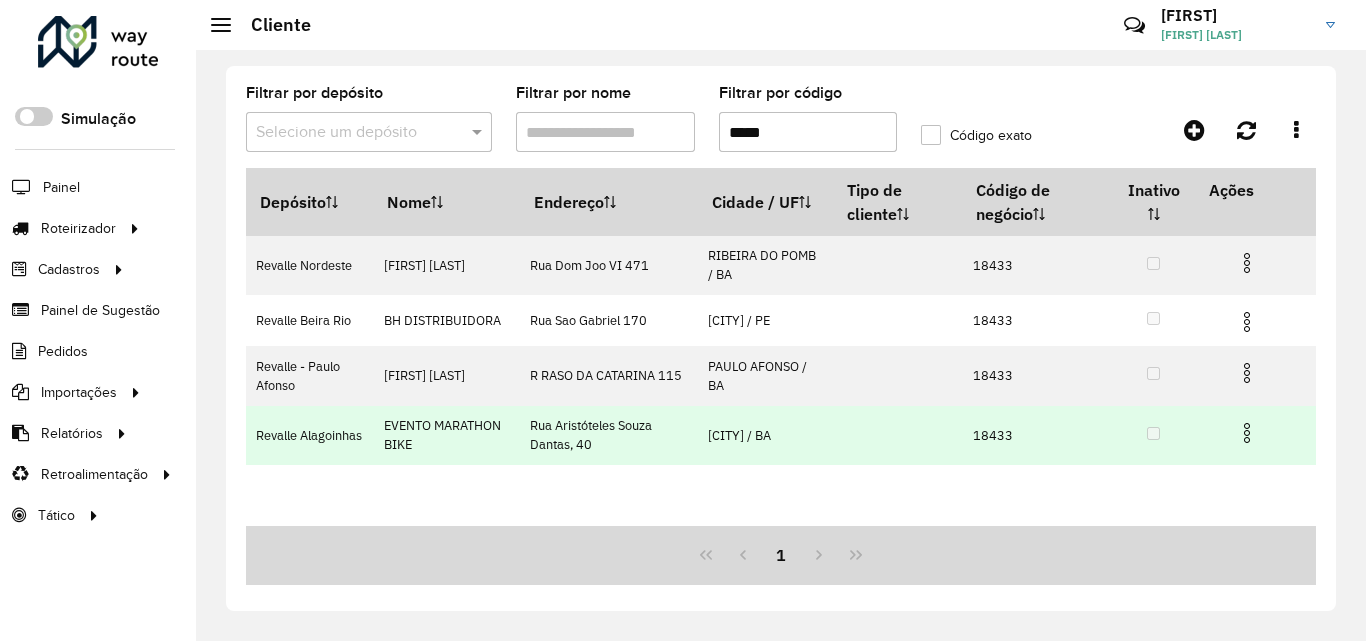 click at bounding box center (1247, 433) 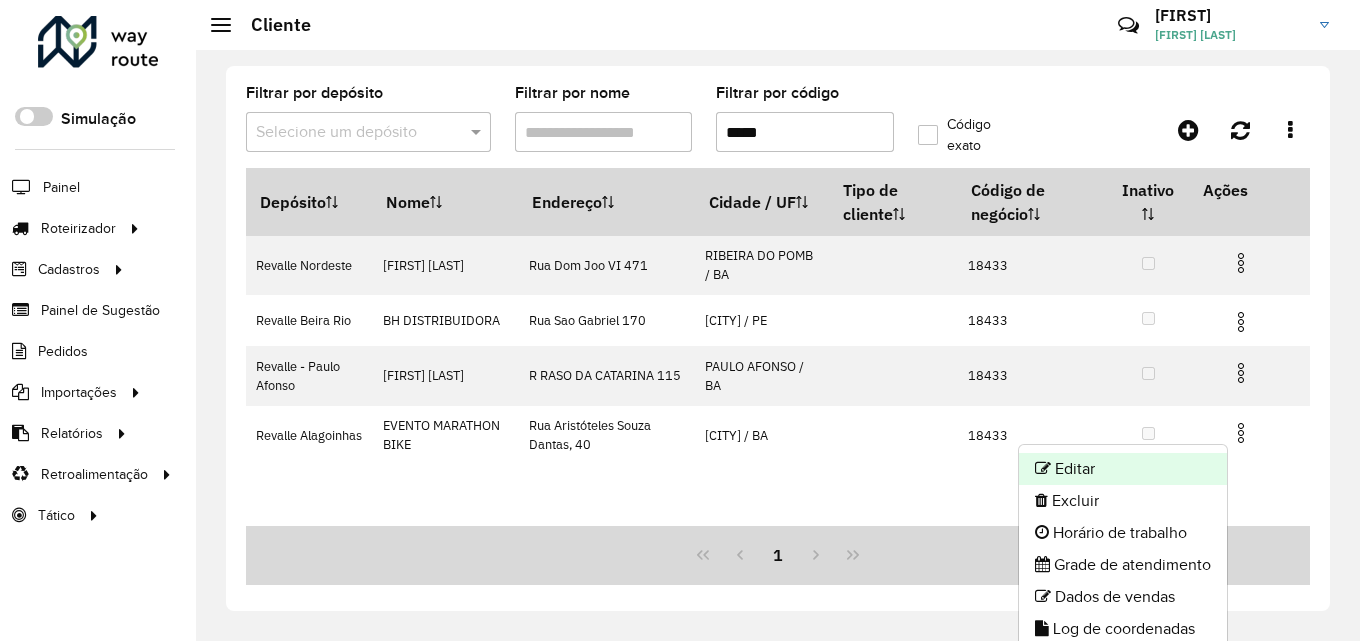 click on "Editar" 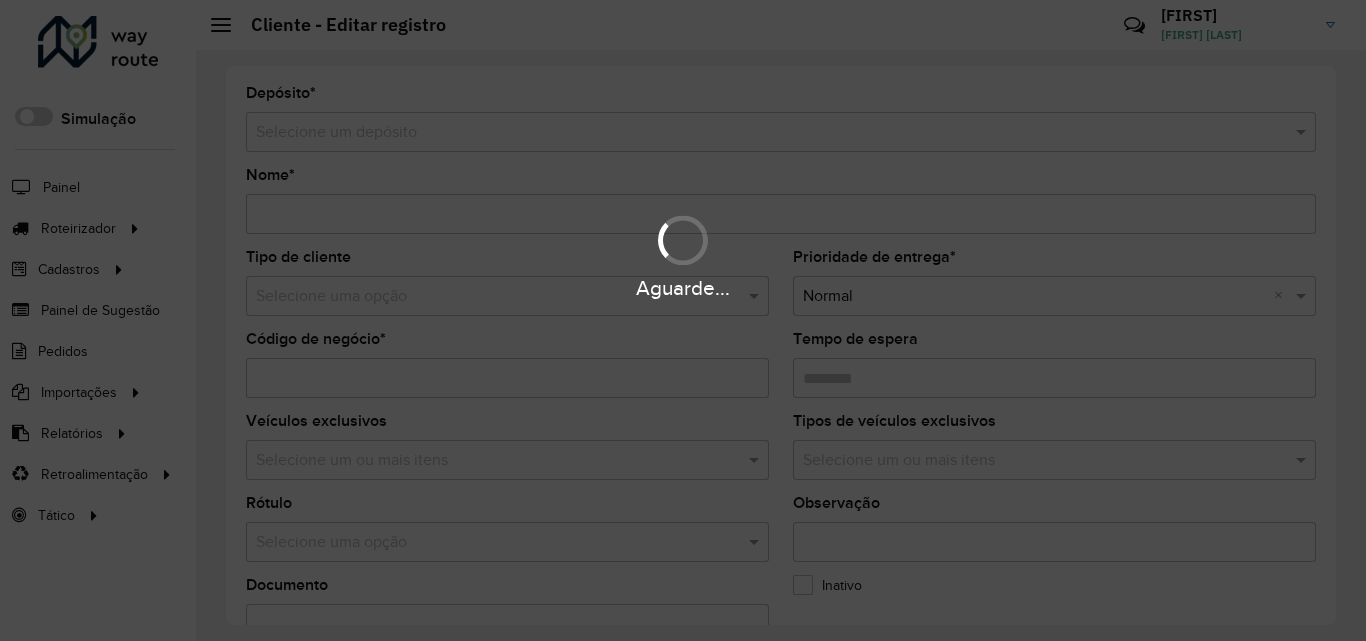 type on "**********" 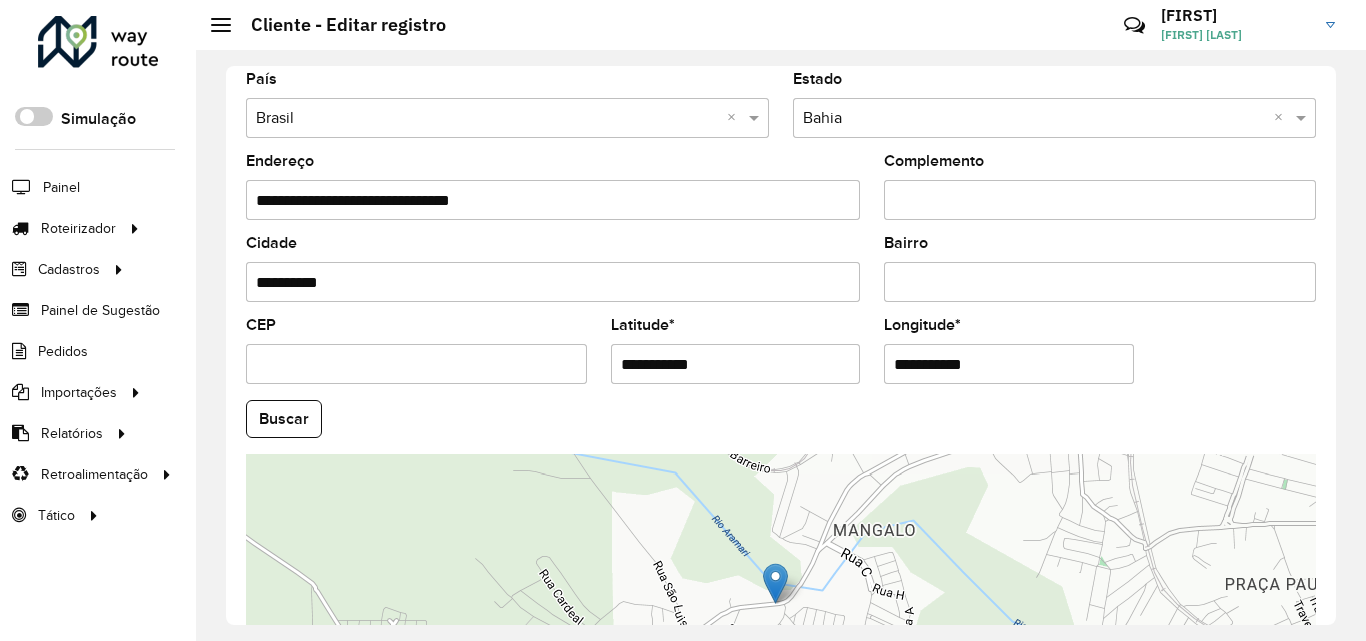 scroll, scrollTop: 700, scrollLeft: 0, axis: vertical 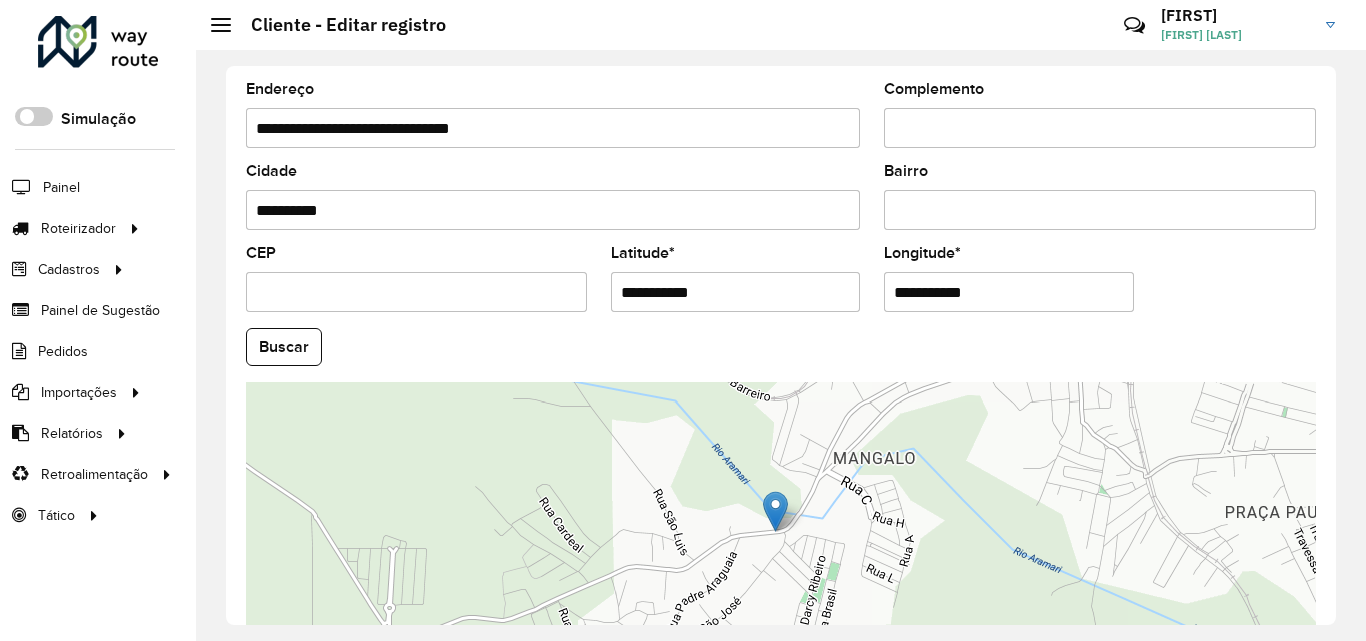 click on "**********" at bounding box center (1009, 292) 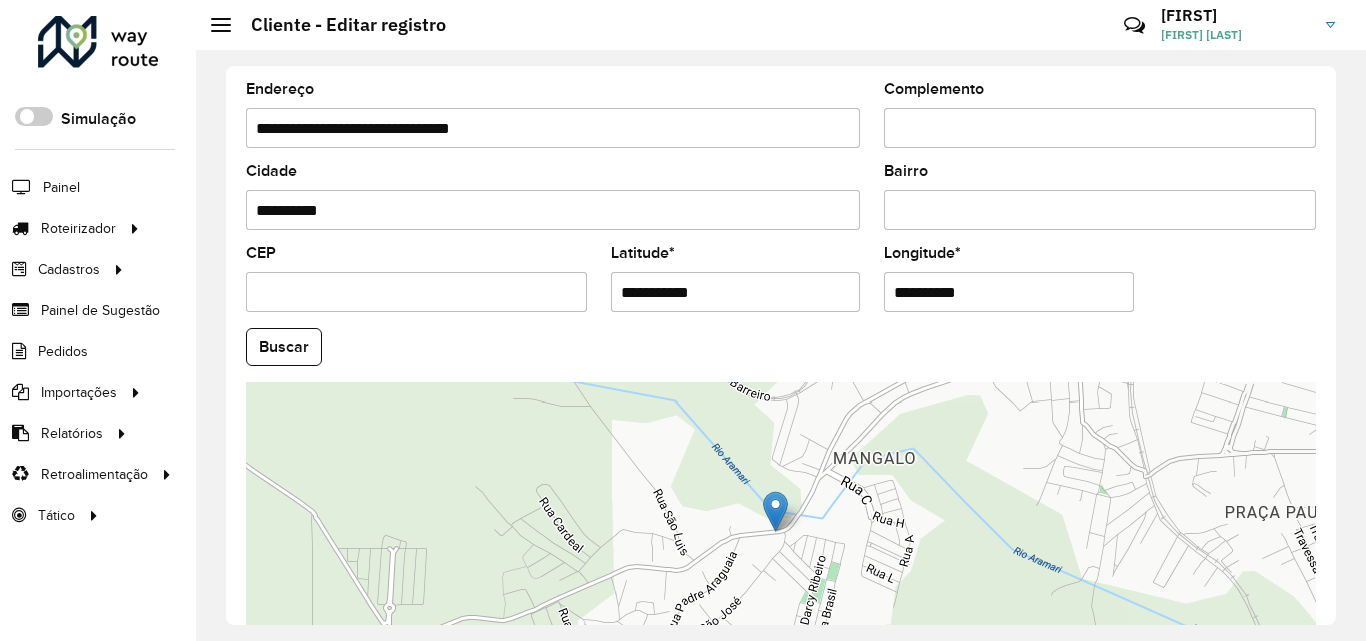 type on "**********" 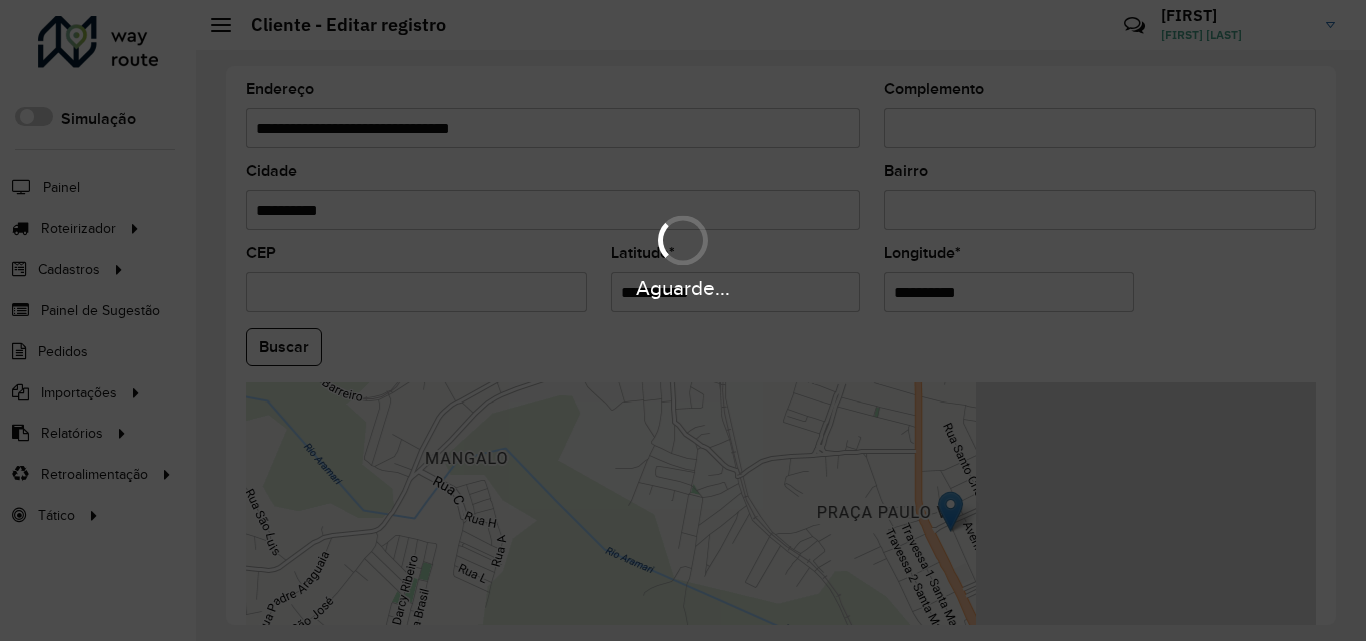 click on "Aguarde..." at bounding box center (683, 288) 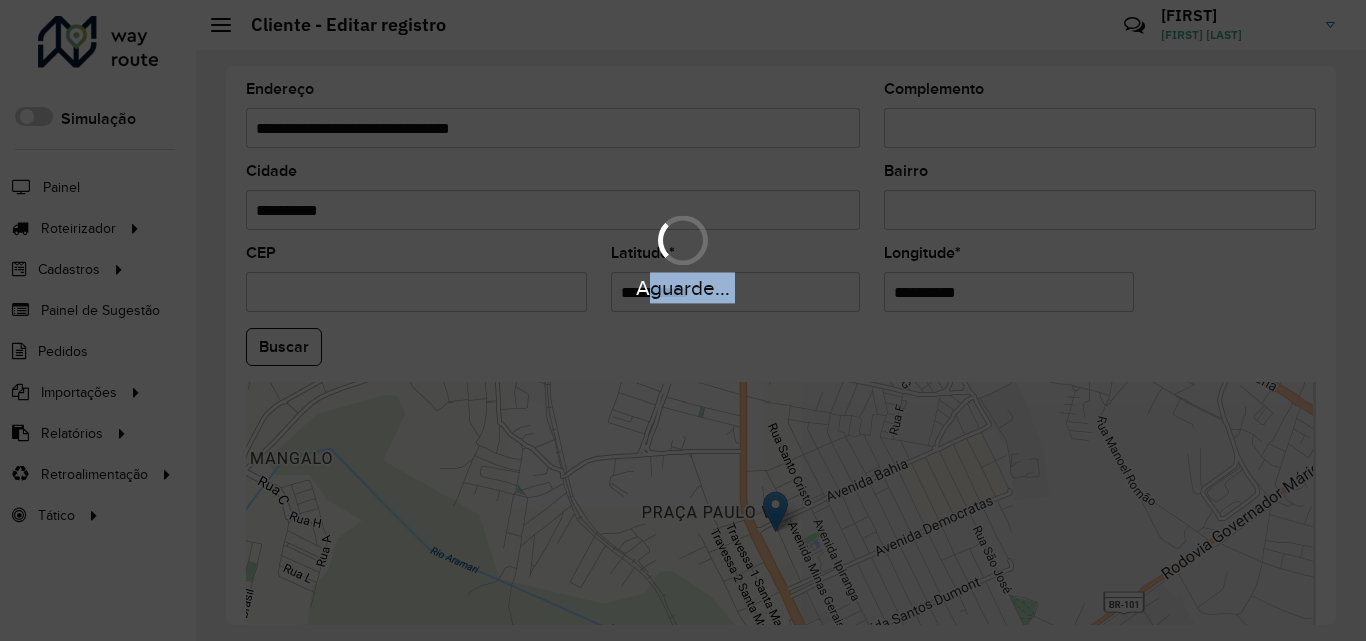 click on "Aguarde..." at bounding box center [683, 288] 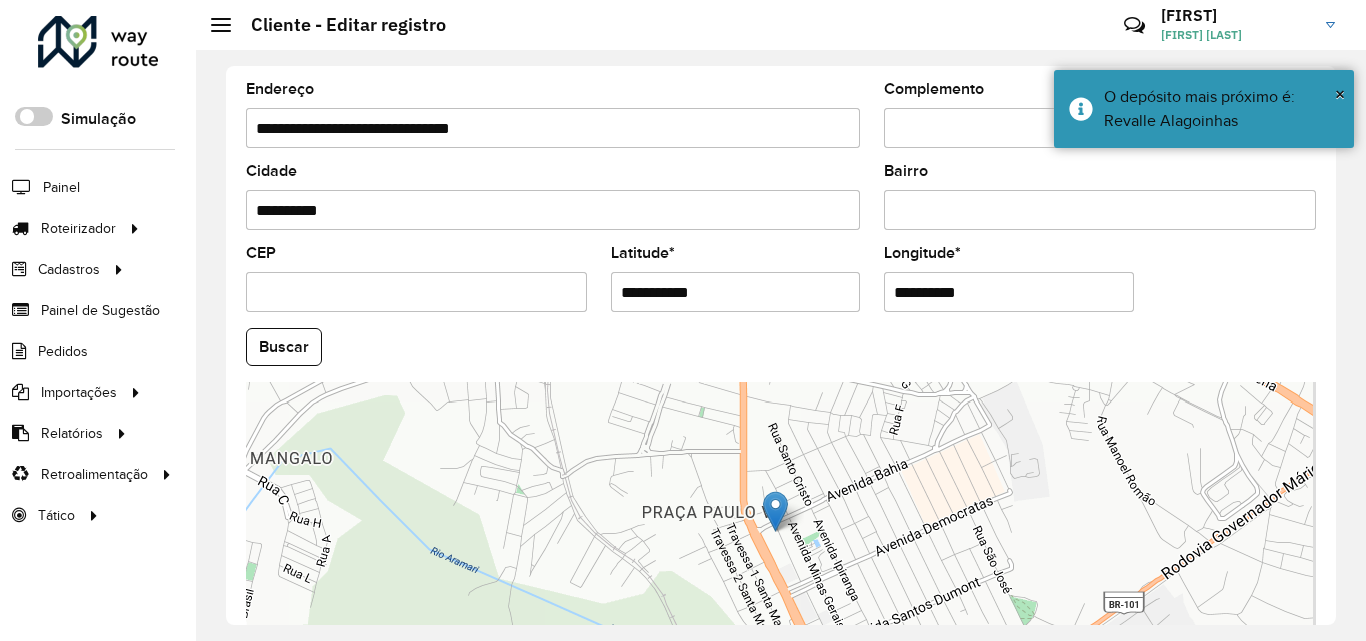 click on "**********" at bounding box center [736, 292] 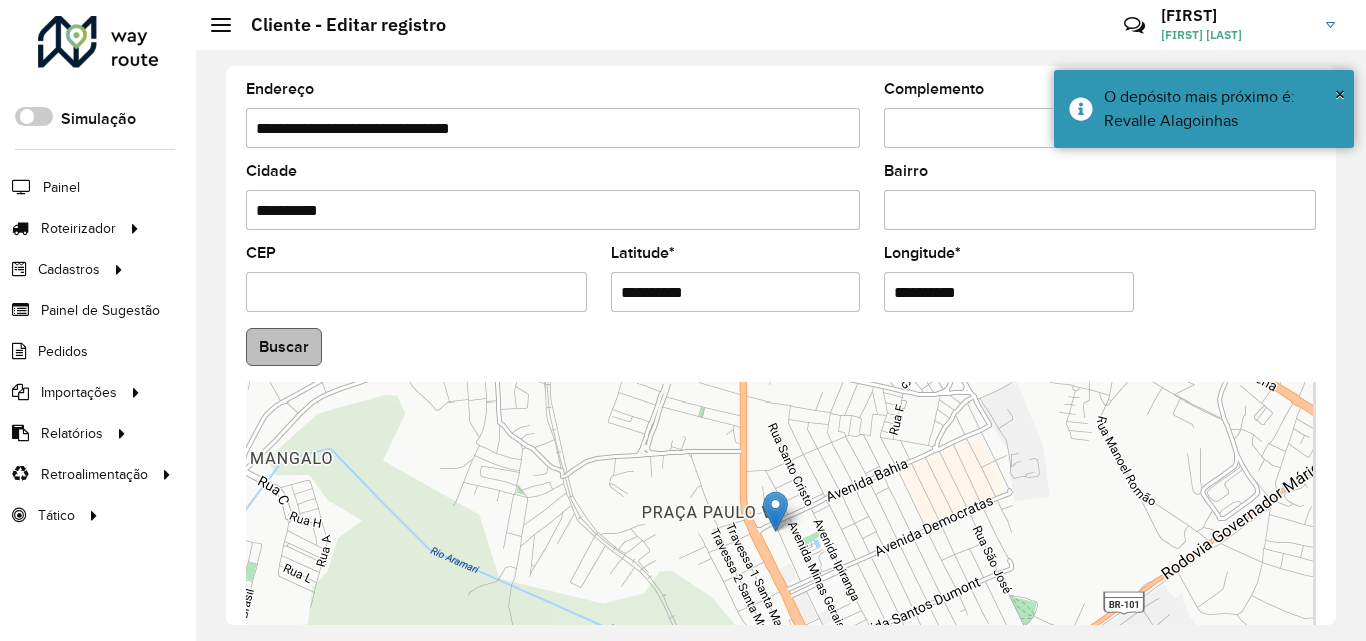 type on "**********" 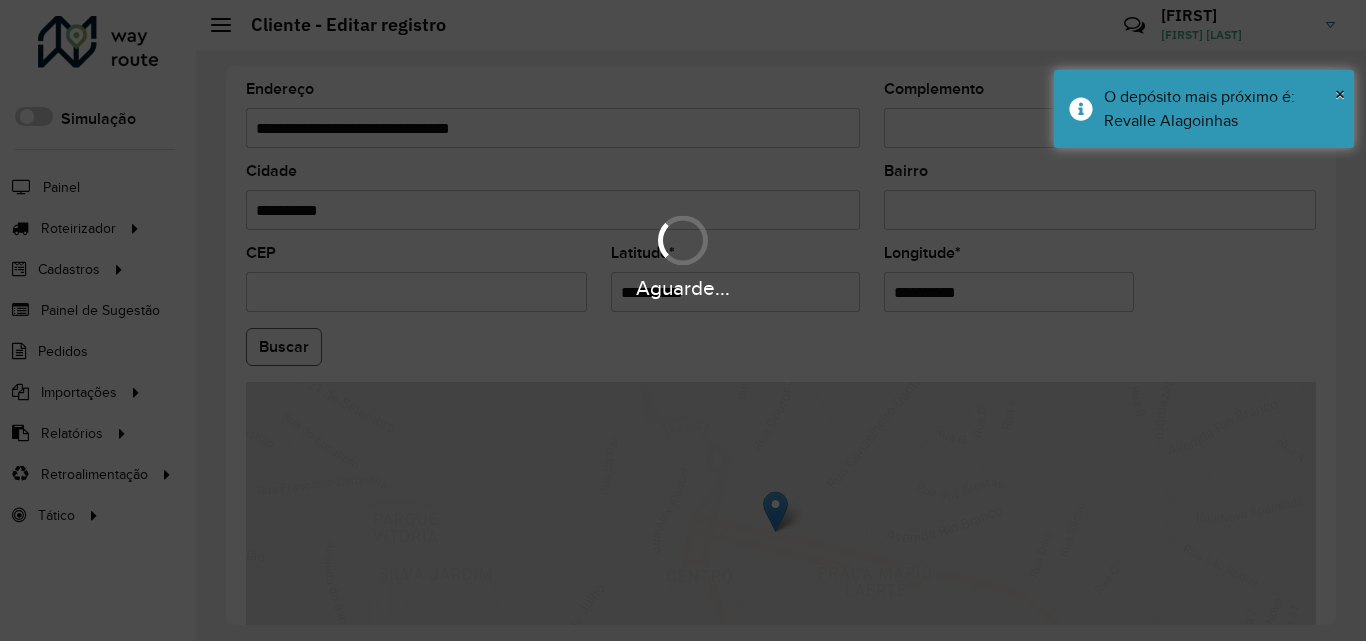 click on "Aguarde...  Pop-up bloqueado!  Seu navegador bloqueou automáticamente a abertura de uma nova janela.   Acesse as configurações e adicione o endereço do sistema a lista de permissão.   Fechar  Roteirizador AmbevTech Simulação Painel Roteirizador Entregas Vendas Cadastros Checkpoint Classificações de venda Cliente Consulta de setores Depósito Disponibilidade de veículos Fator tipo de produto Gabarito planner Grupo Rota Fator Tipo Produto Grupo de rotas exclusiva Grupo de setores Layout integração Modelo Parada Pedágio Perfil de Vendedor Ponto de apoio FAD Produto Restrição de Atendimento Planner Rodízio de placa Rota exclusiva FAD Rótulo Setor Setor Planner Tipo de cliente Tipo de veículo Tipo de veículo RN Transportadora Vendedor Veículo Painel de Sugestão Pedidos Importações Classificação e volume de venda Clientes Fator tipo produto Gabarito planner Grade de atendimento Janela de atendimento Localização Pedidos Restrição de Atendimento Planner Tempo de espera Vendedor Veículos" at bounding box center (683, 320) 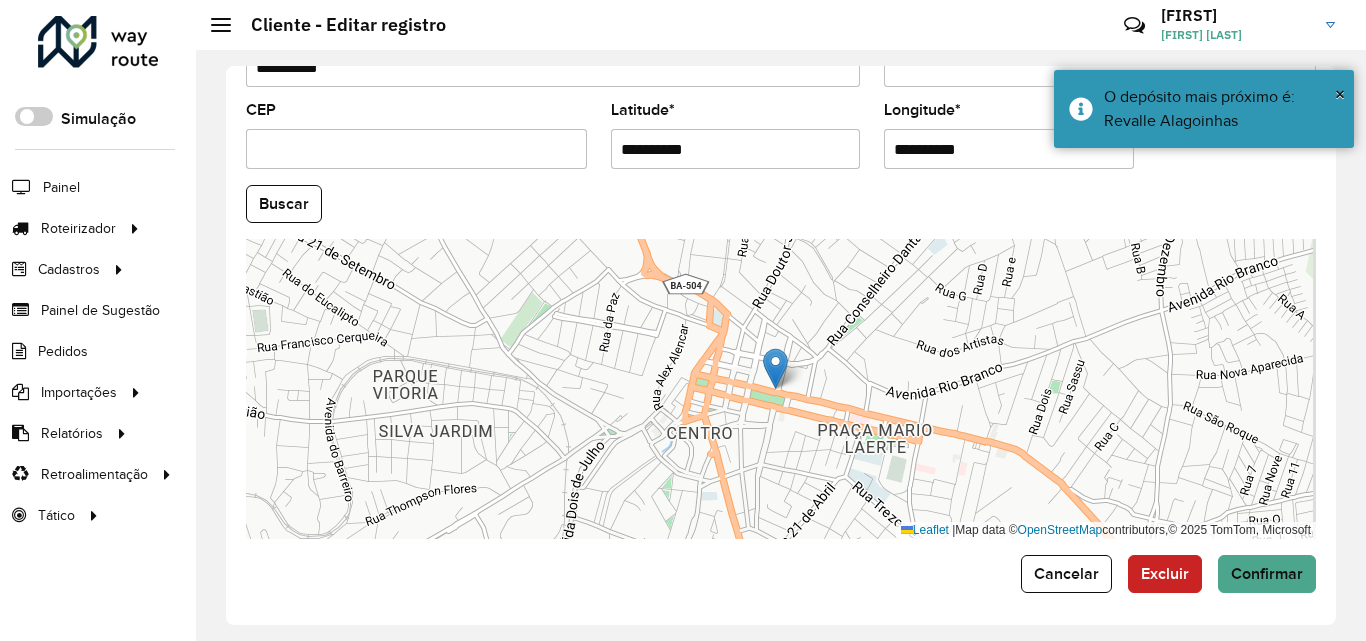 scroll, scrollTop: 847, scrollLeft: 0, axis: vertical 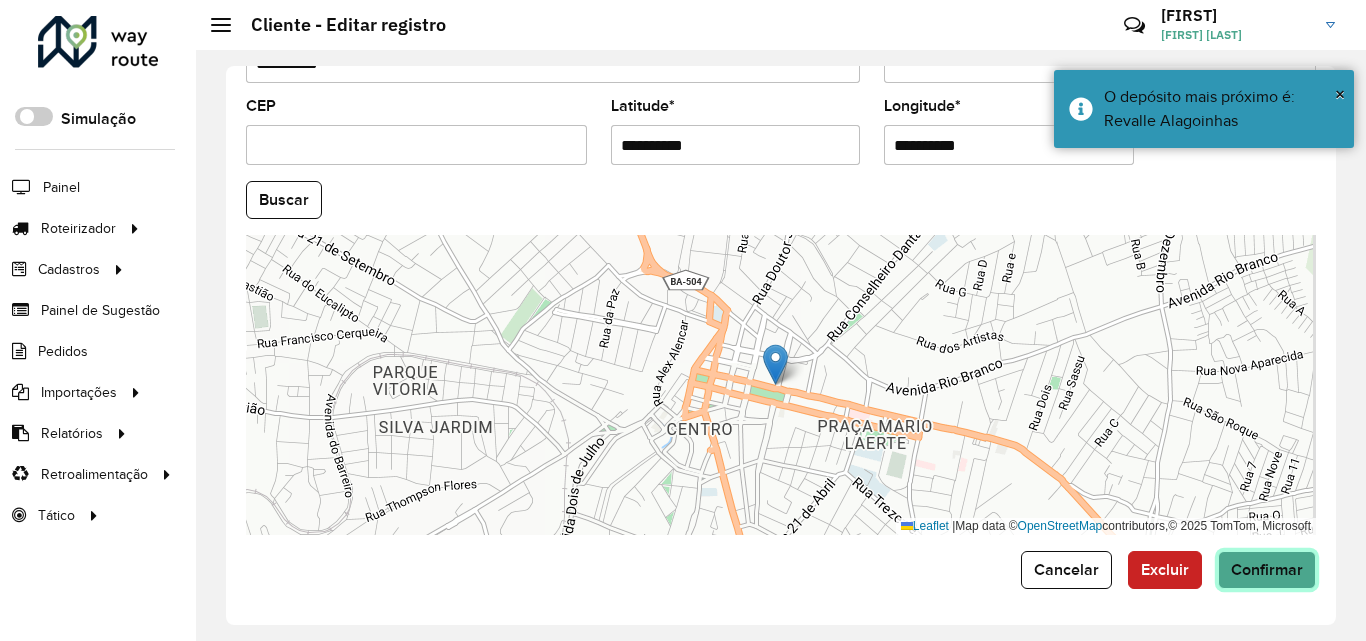 click on "Confirmar" 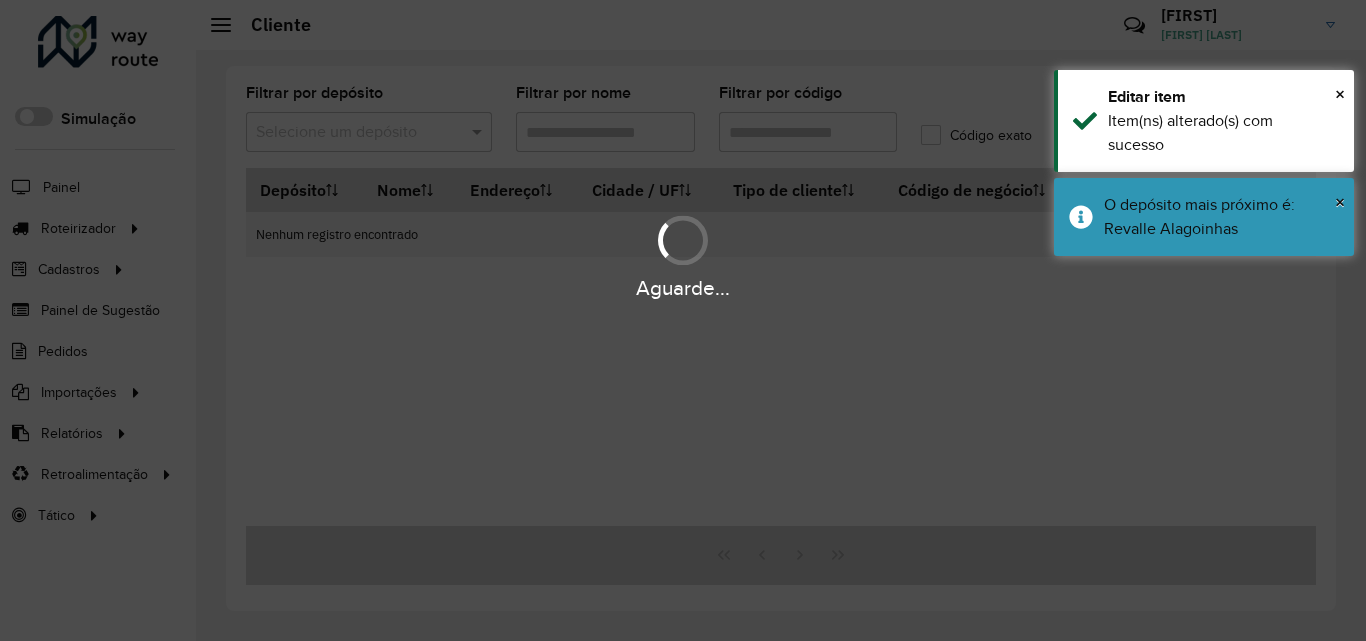 type on "*****" 